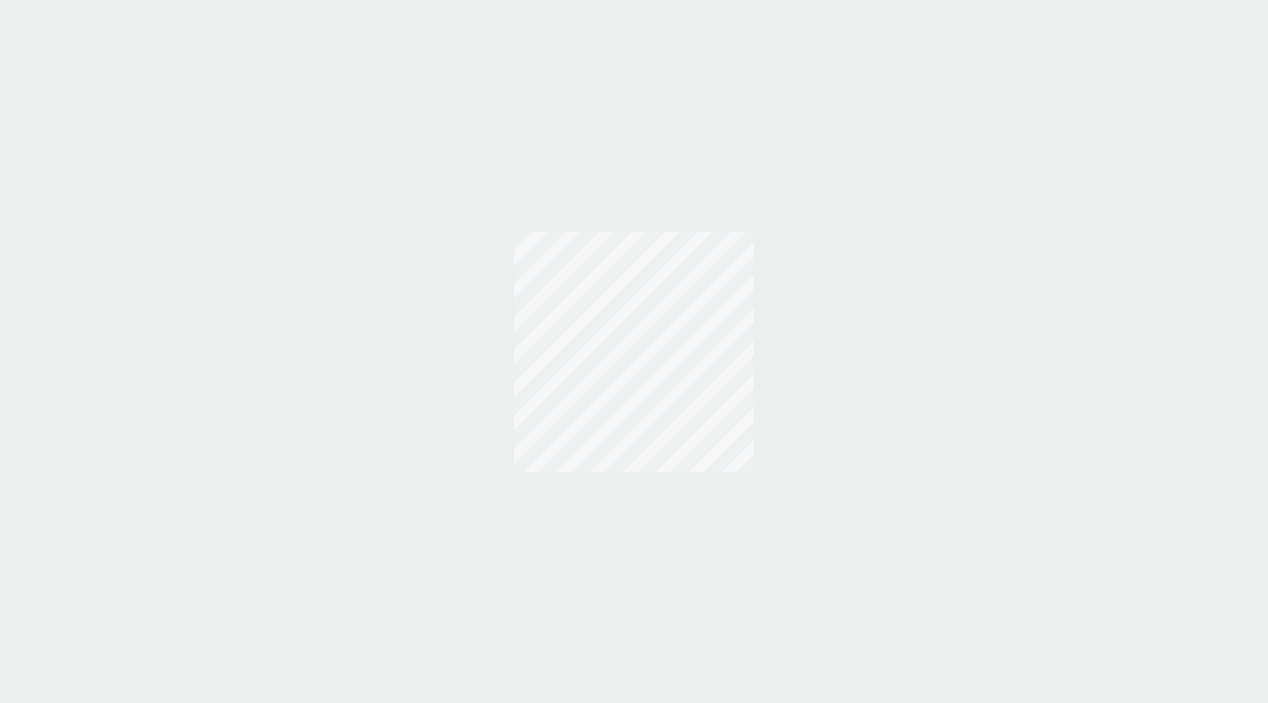scroll, scrollTop: 0, scrollLeft: 0, axis: both 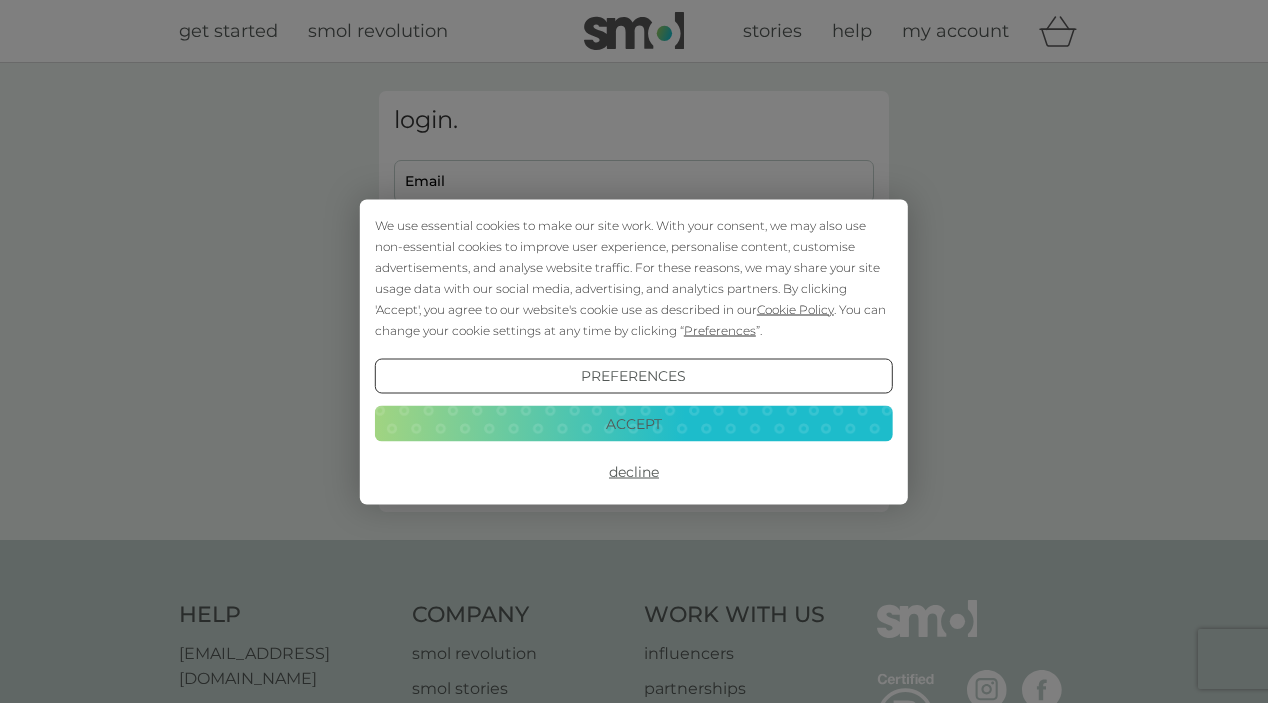 click on "Accept" at bounding box center (634, 424) 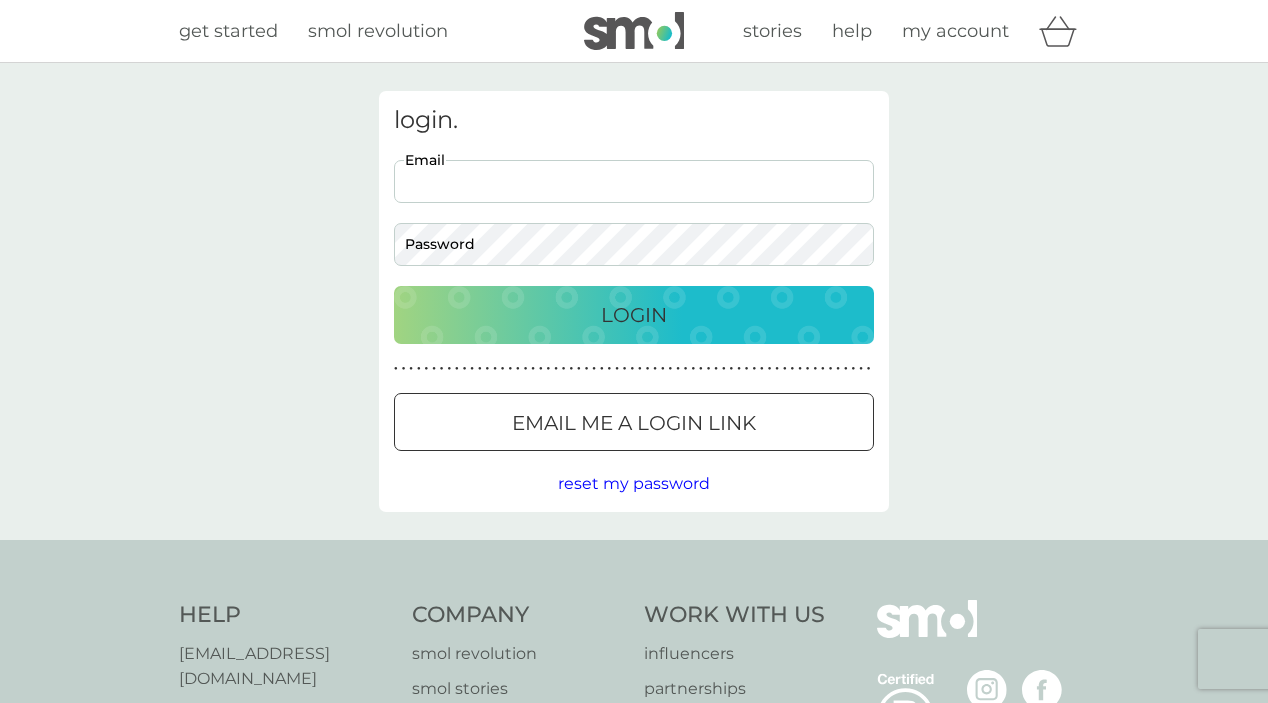 click on "Email" at bounding box center [634, 181] 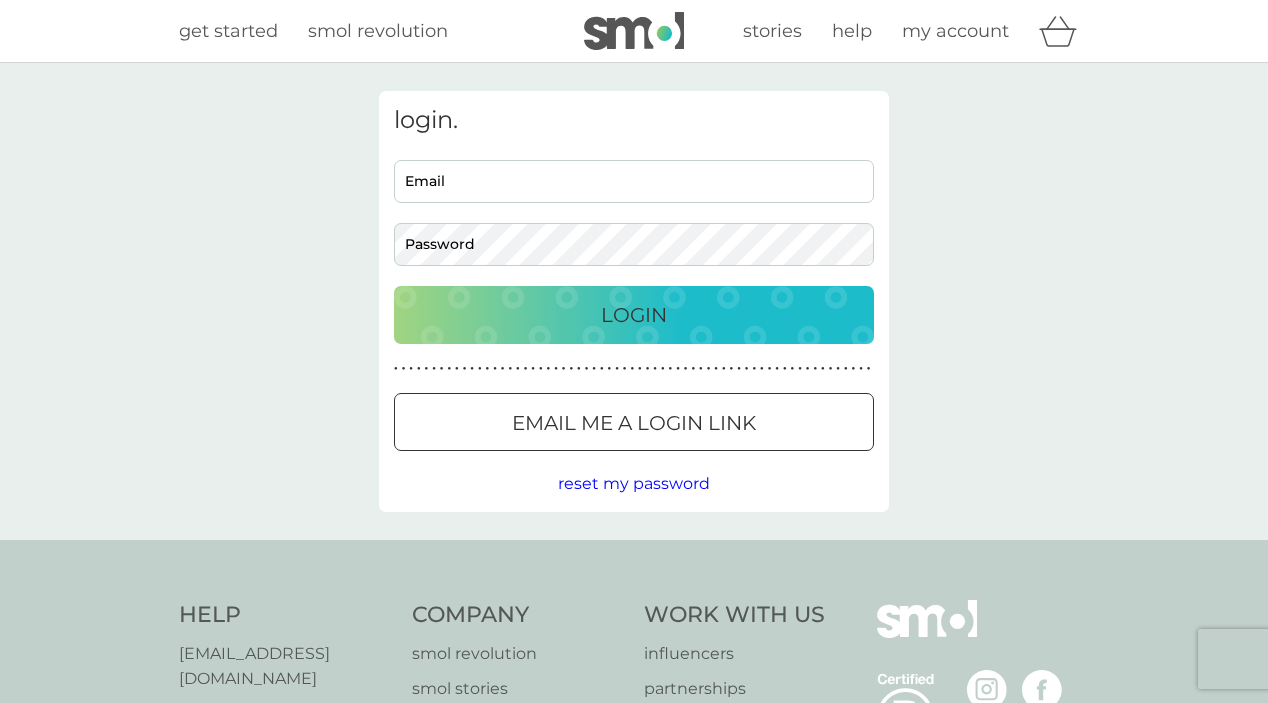 type on "[EMAIL_ADDRESS][DOMAIN_NAME]" 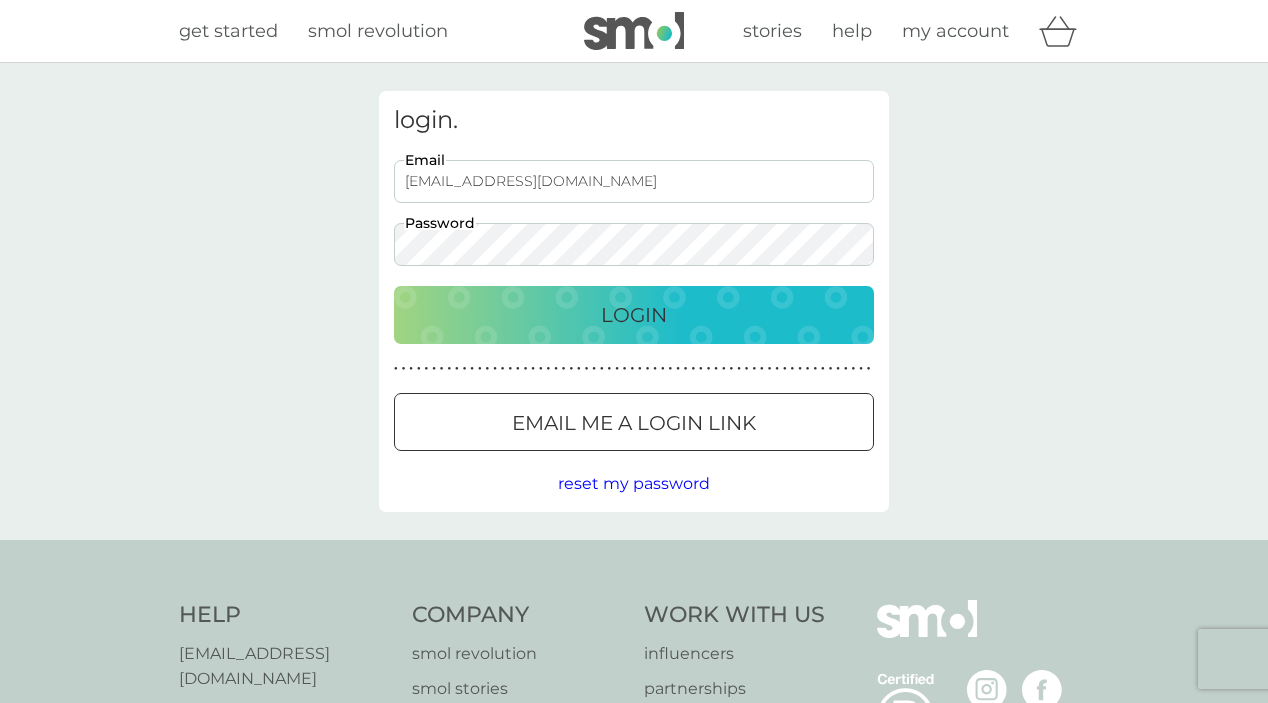 click on "Login" at bounding box center (634, 315) 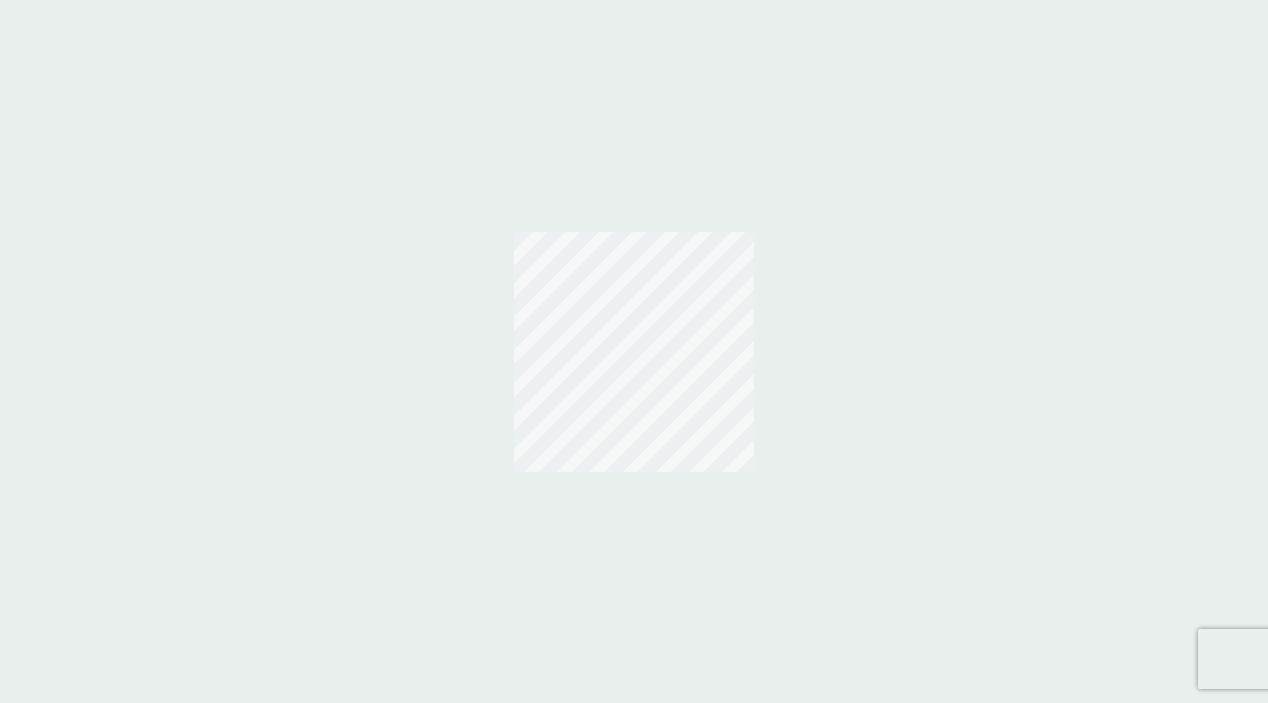 scroll, scrollTop: 0, scrollLeft: 0, axis: both 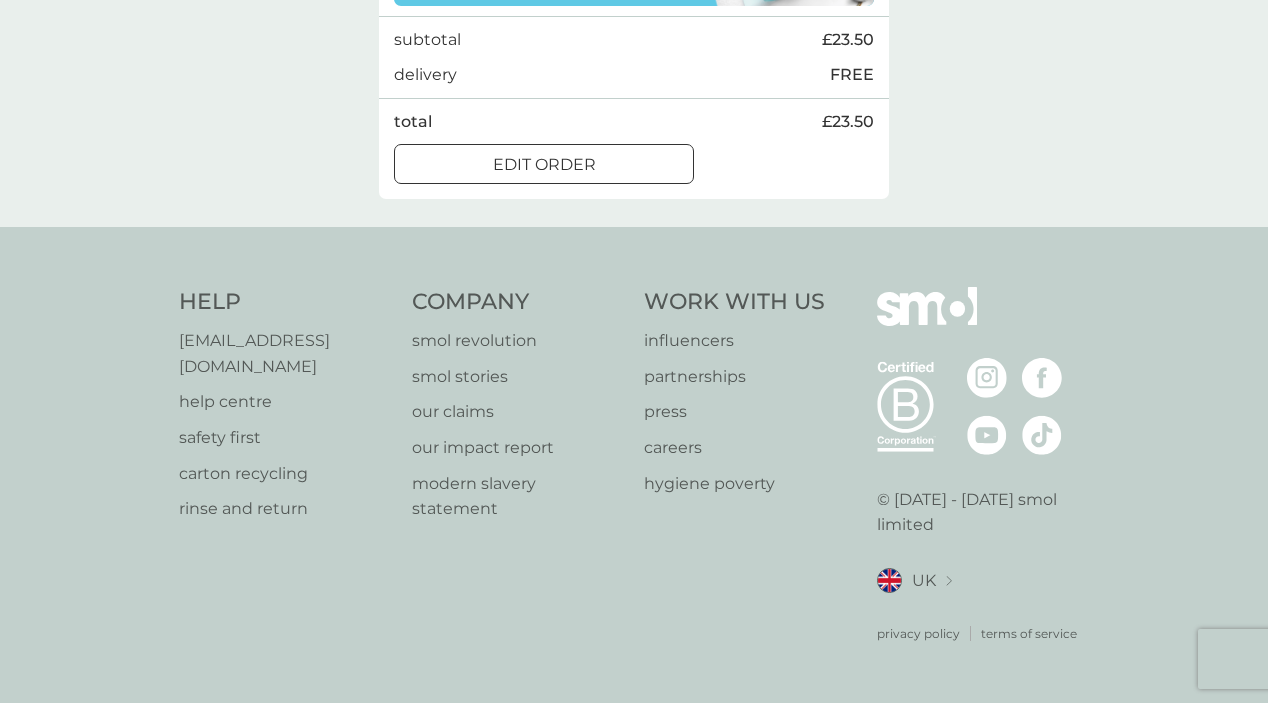 click on "edit order" at bounding box center [544, 164] 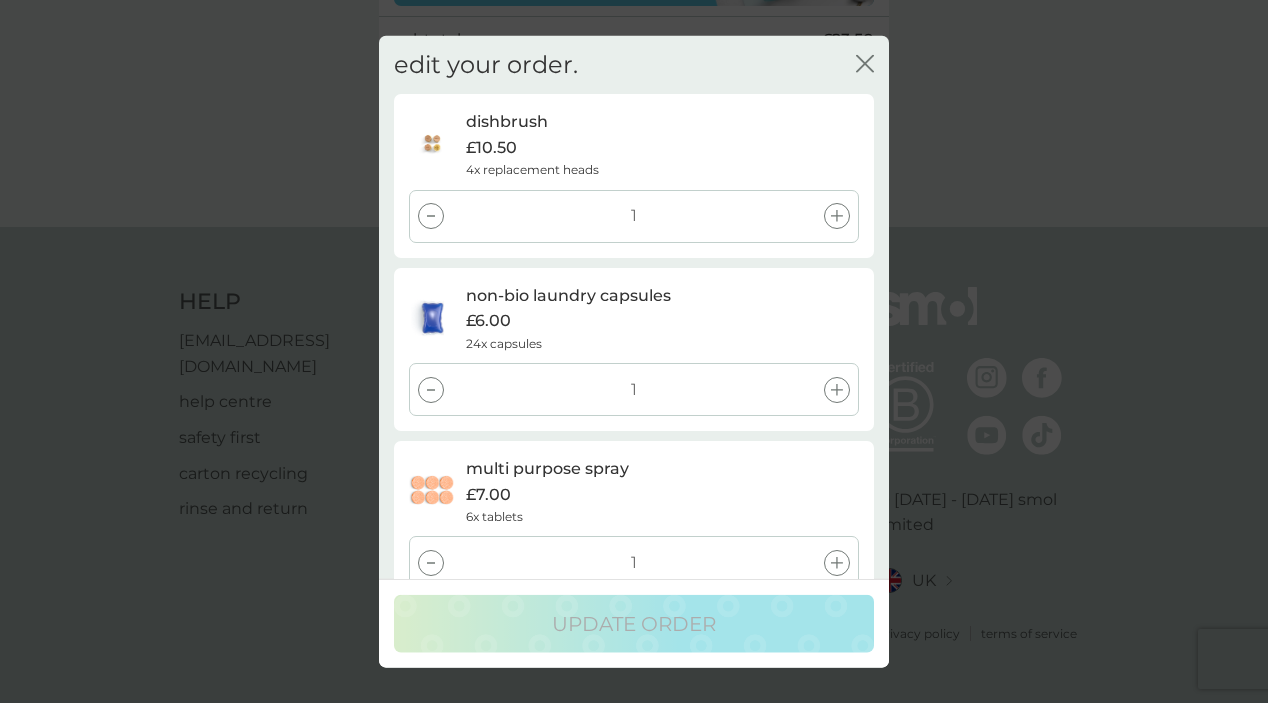 scroll, scrollTop: 107, scrollLeft: 0, axis: vertical 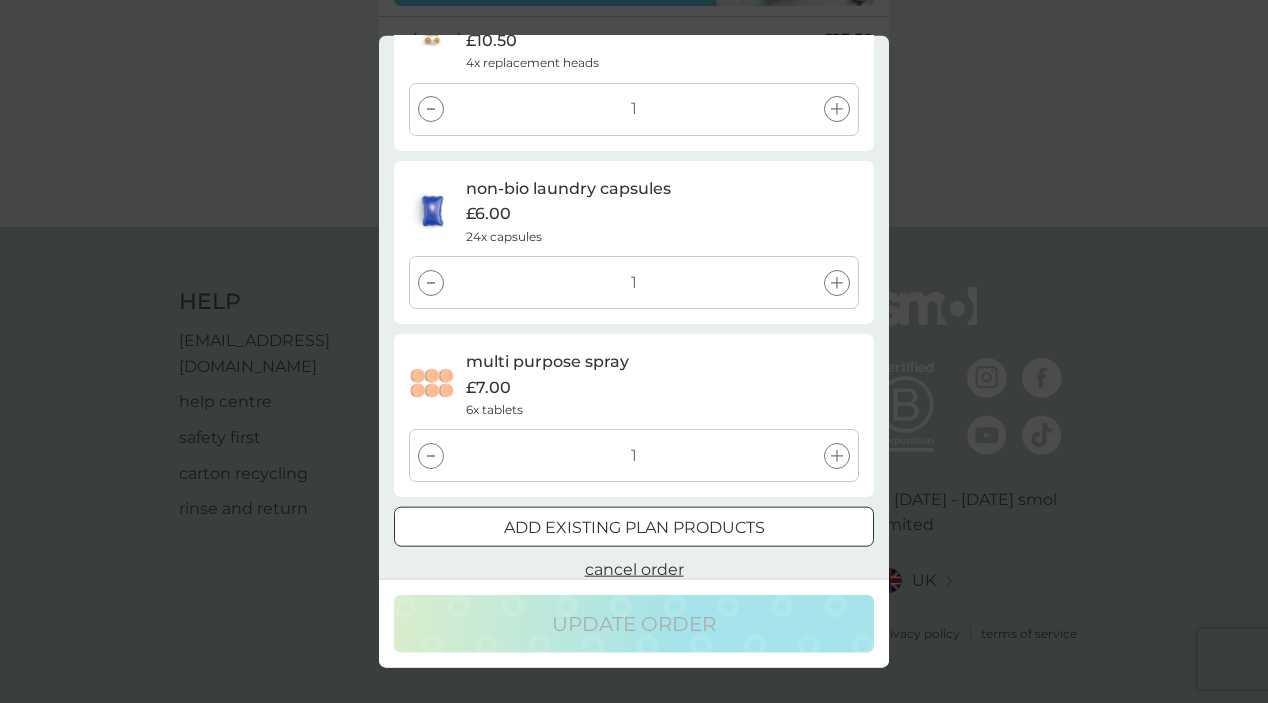 click at bounding box center (431, 456) 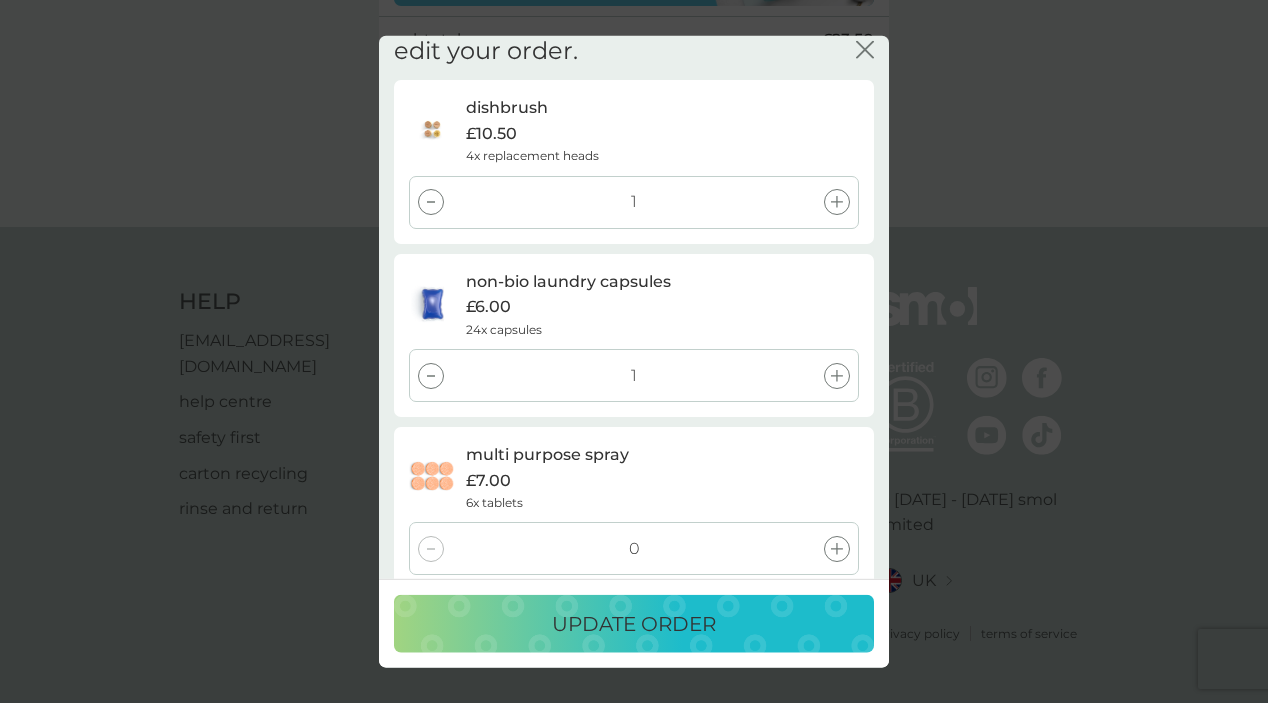 scroll, scrollTop: 0, scrollLeft: 0, axis: both 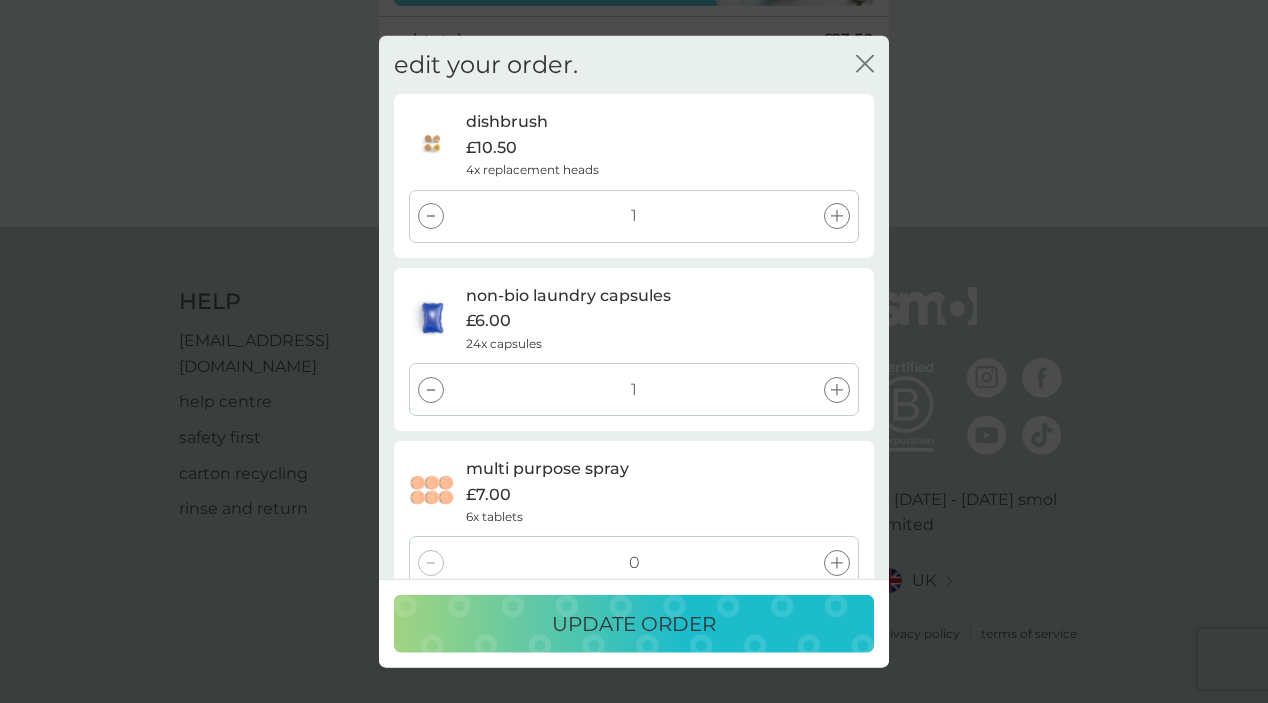 click at bounding box center [431, 216] 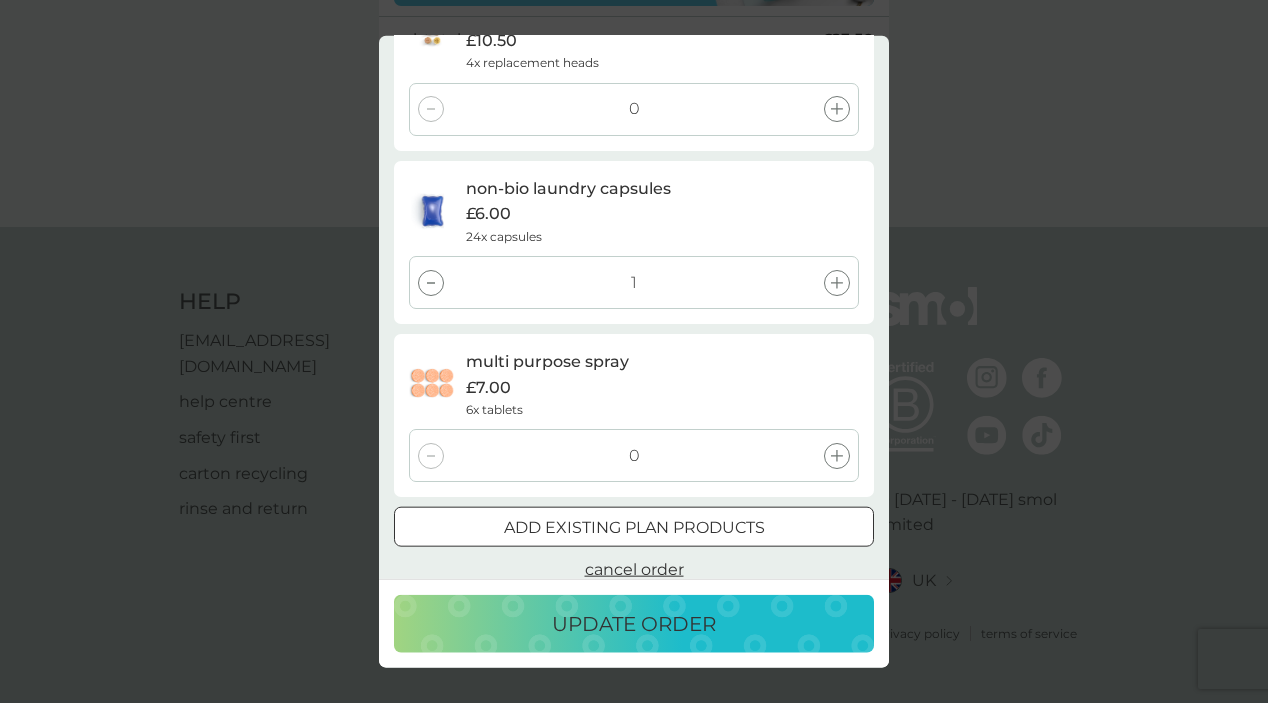 scroll, scrollTop: 126, scrollLeft: 0, axis: vertical 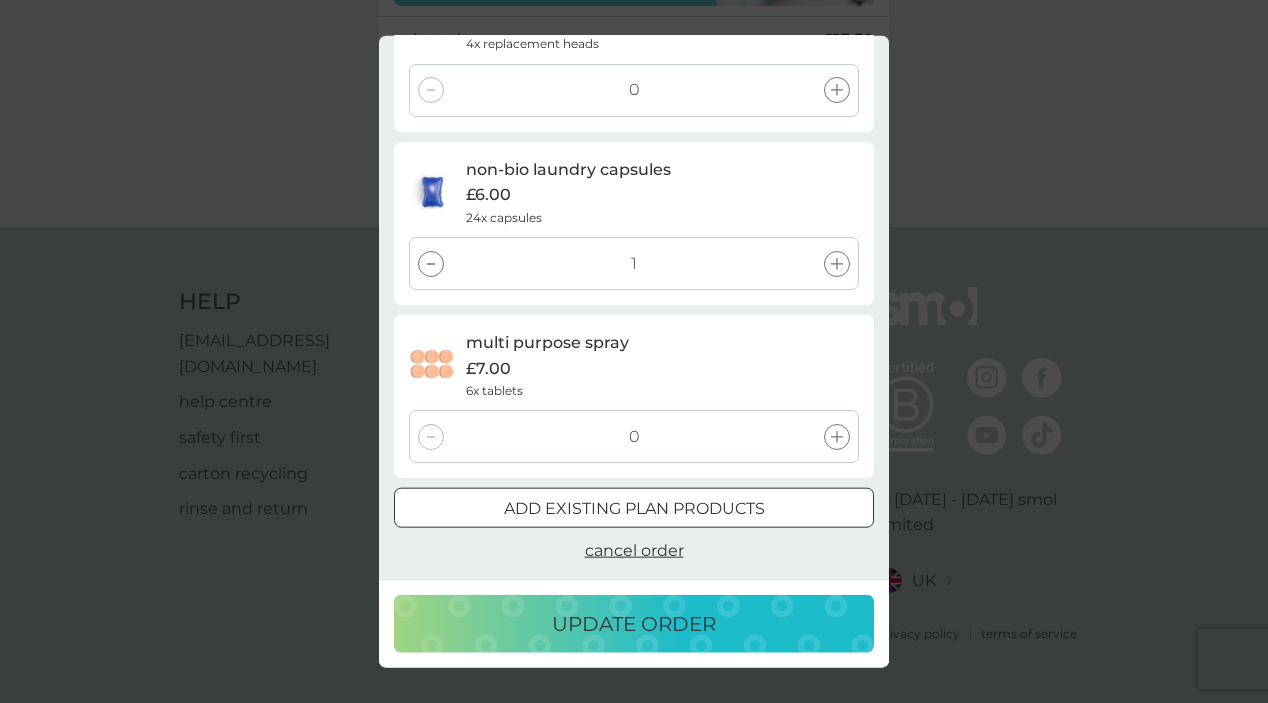 click on "update order" at bounding box center [634, 624] 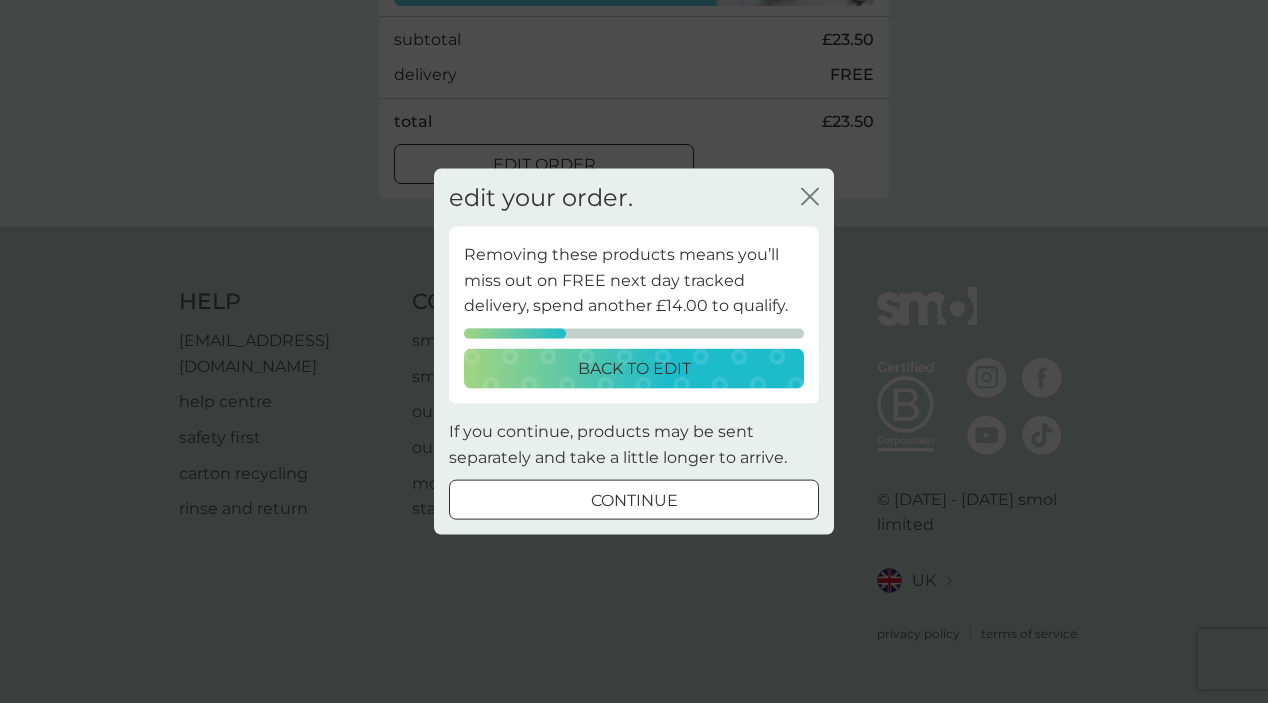 click on "continue" at bounding box center (634, 501) 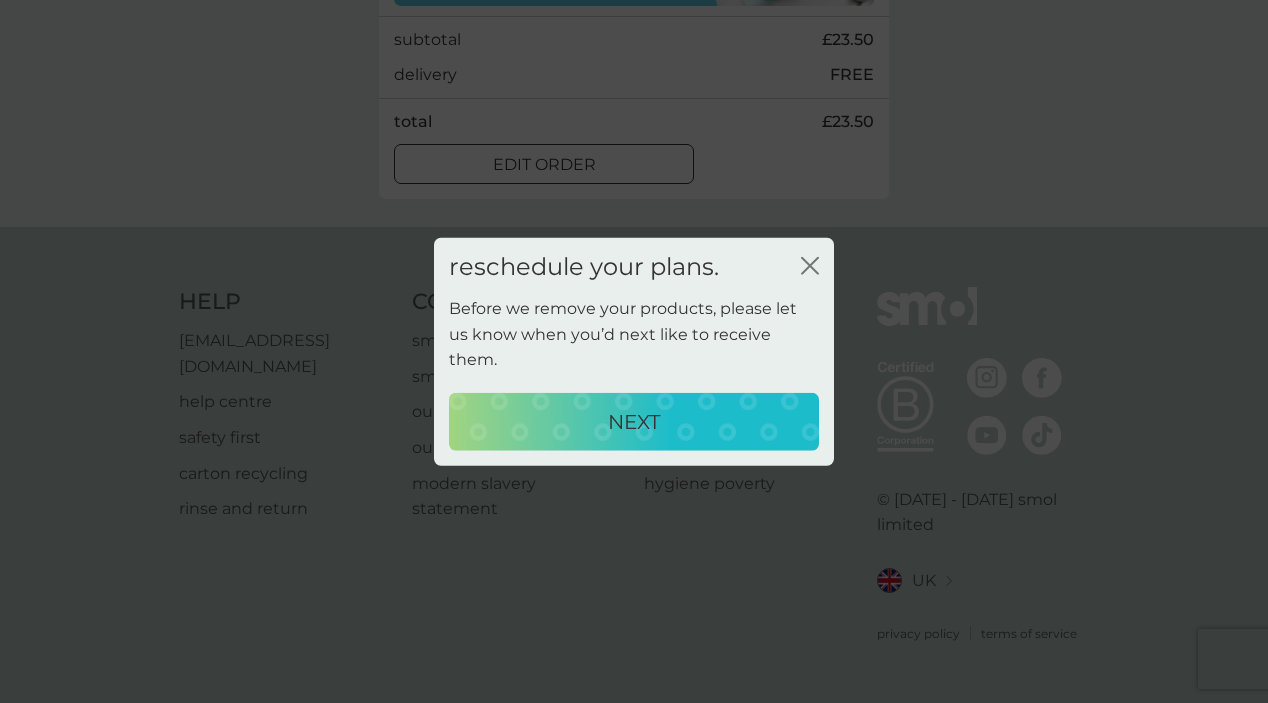 click on "NEXT" at bounding box center (634, 422) 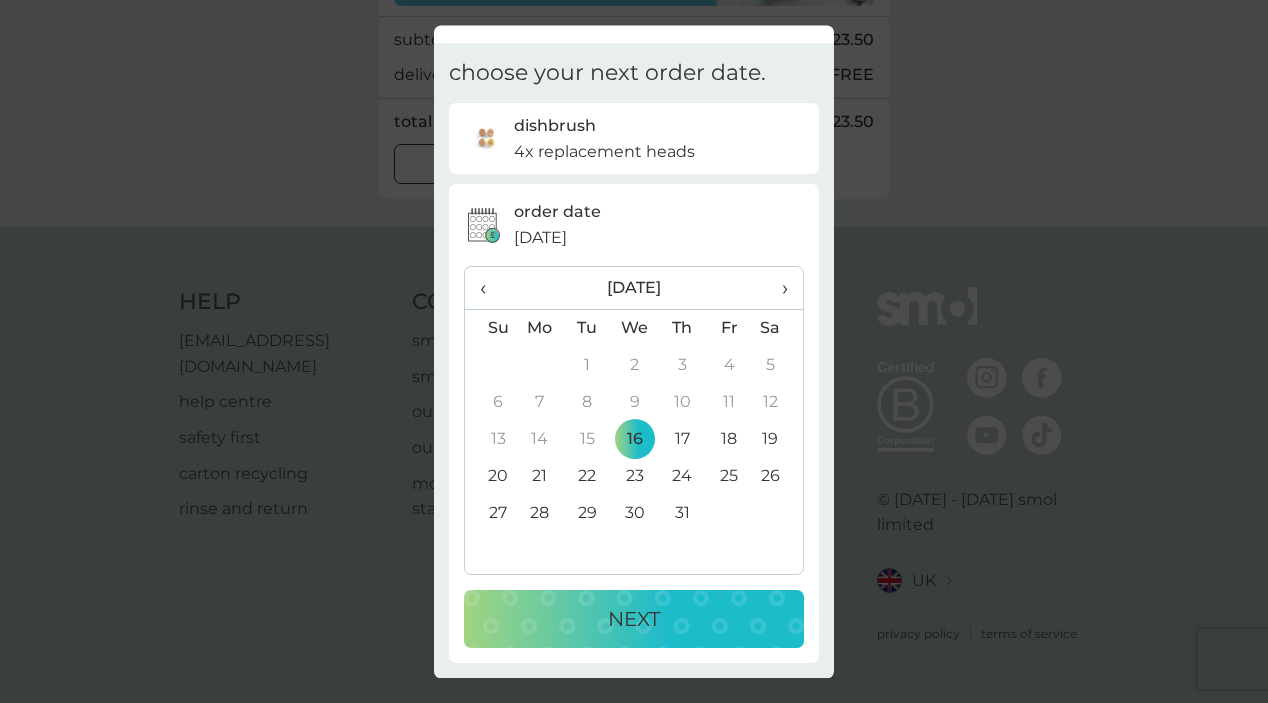 scroll, scrollTop: 0, scrollLeft: 0, axis: both 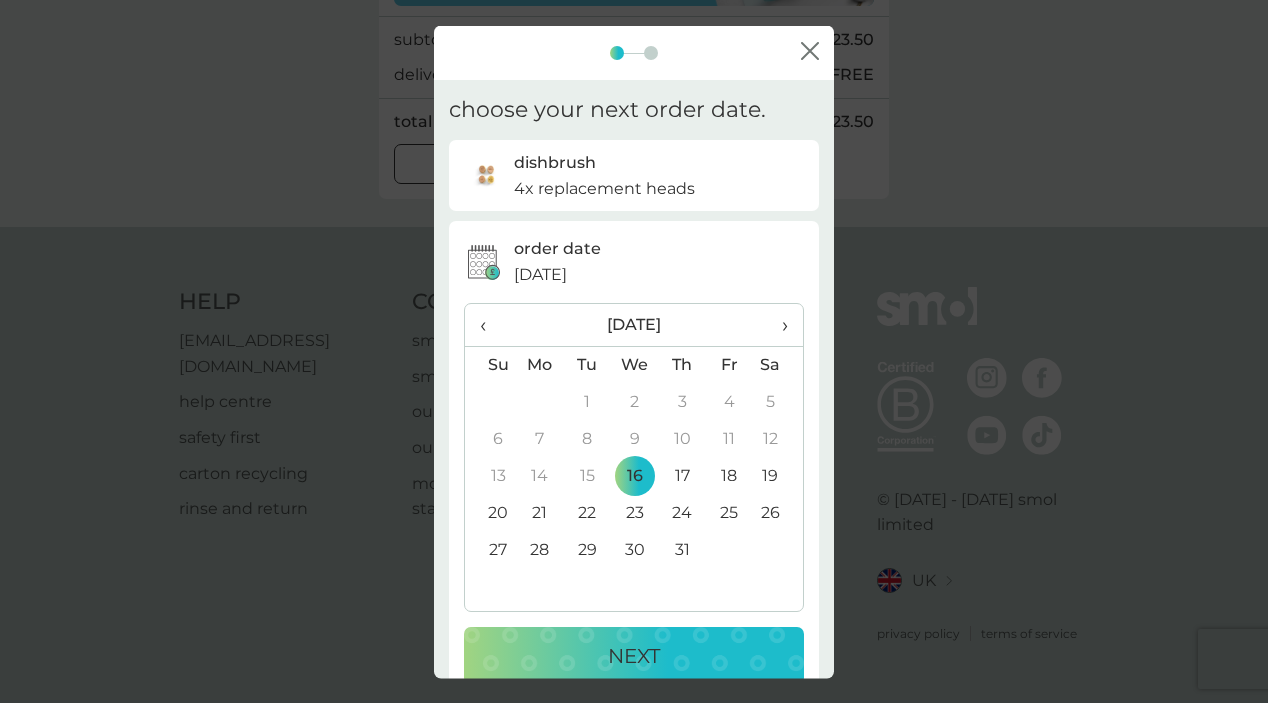 click at bounding box center (634, 52) 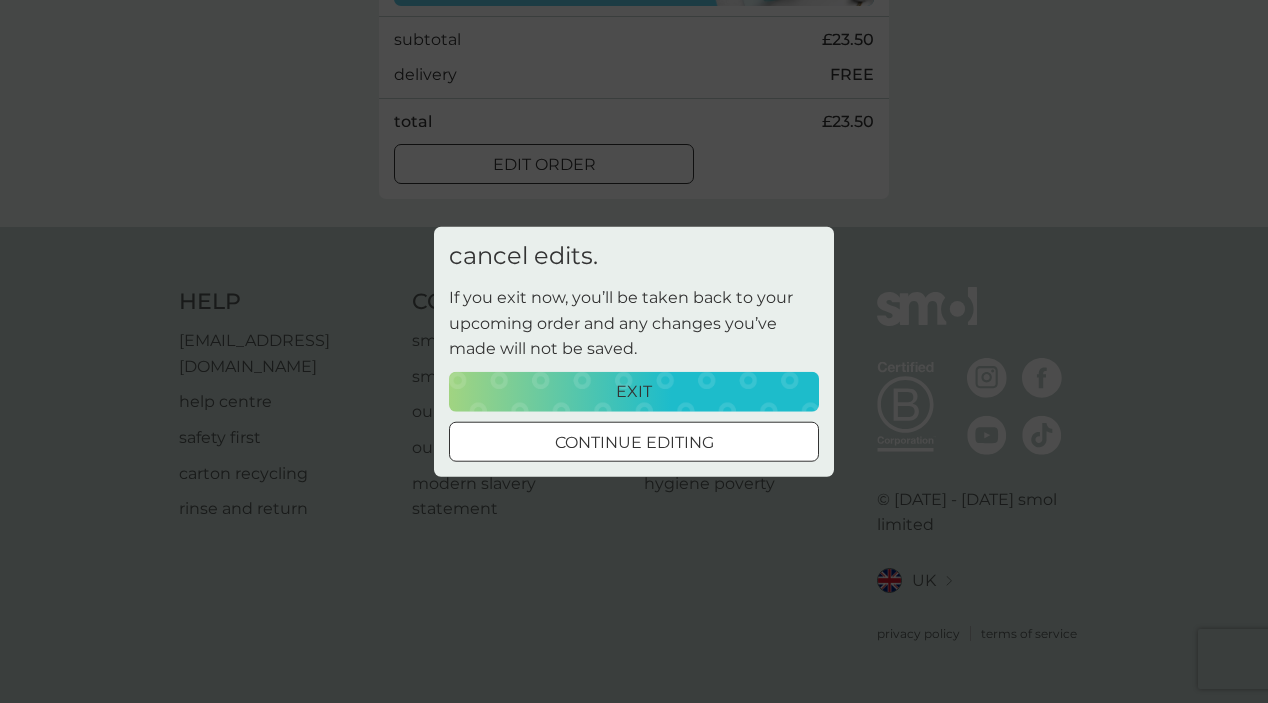click on "continue editing" at bounding box center (634, 443) 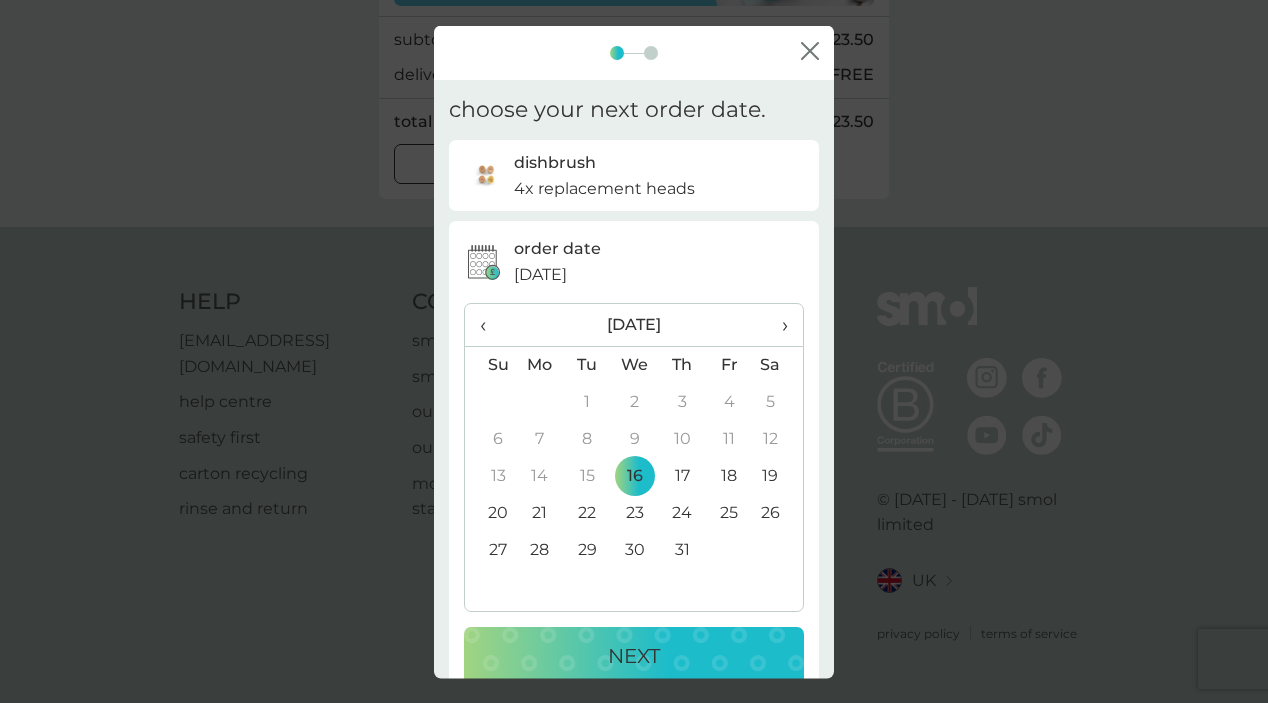 scroll, scrollTop: 36, scrollLeft: 0, axis: vertical 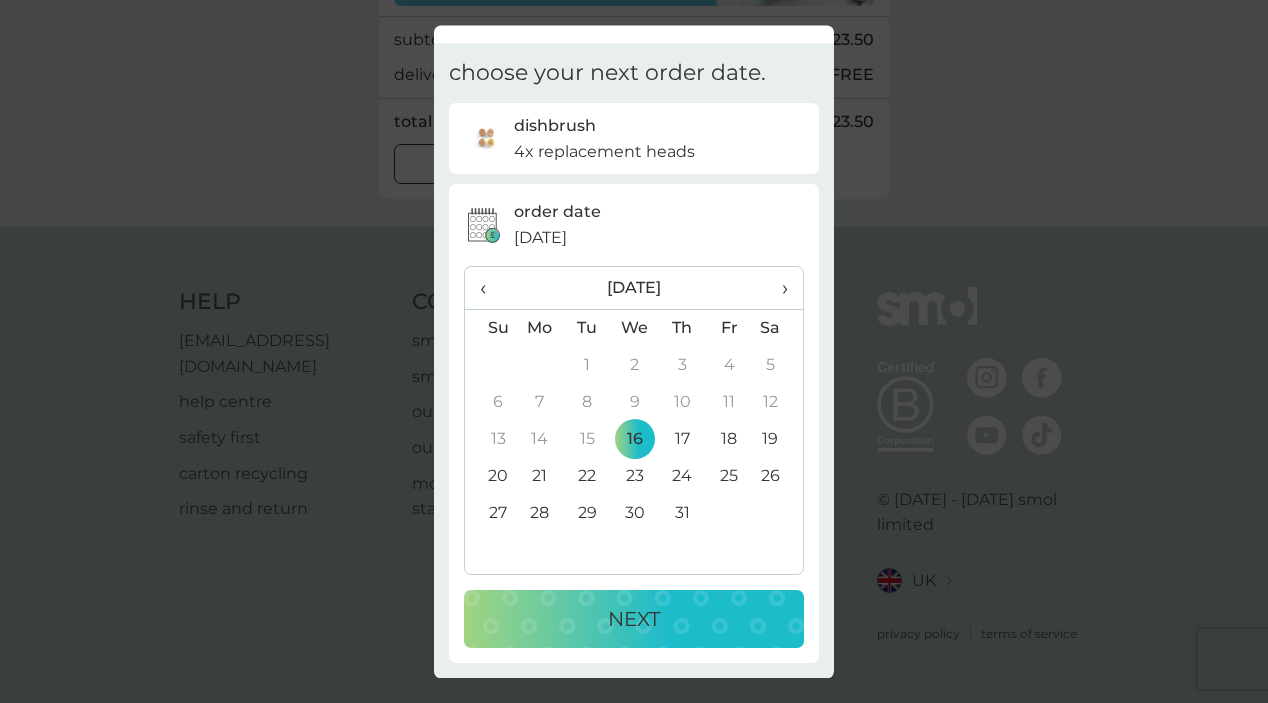 click on "[DATE]" at bounding box center [540, 239] 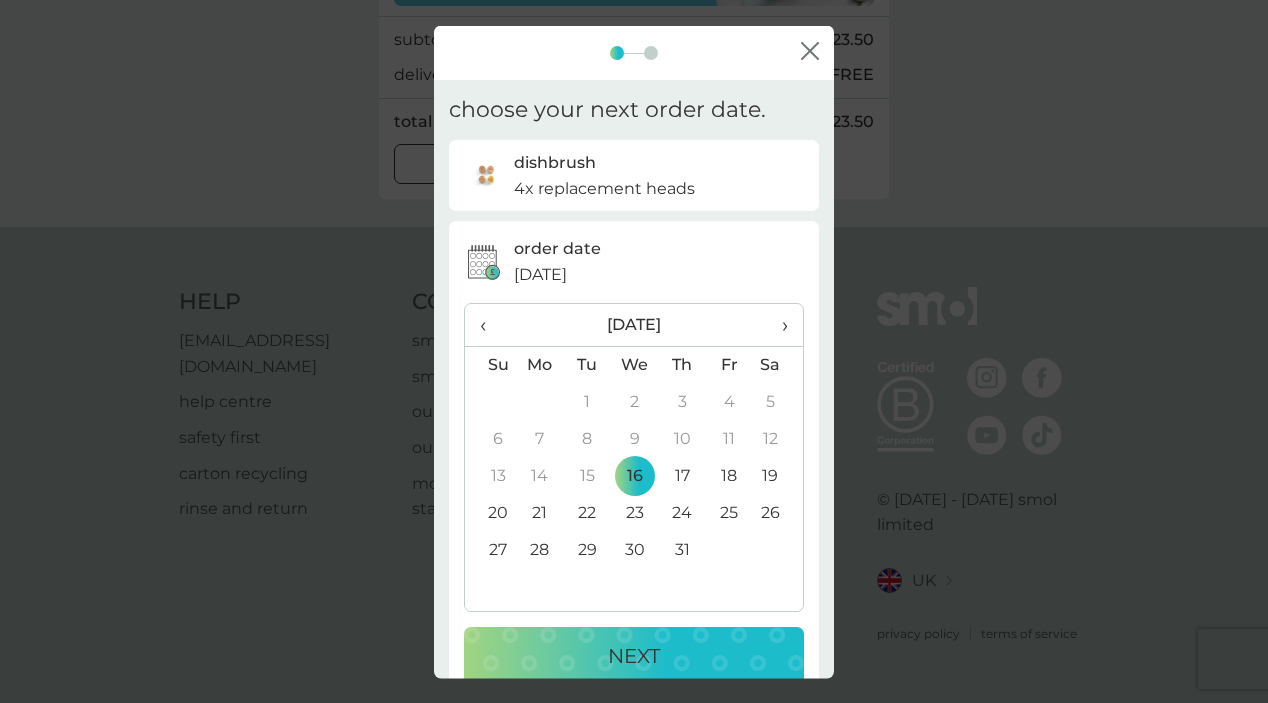 click at bounding box center (634, 52) 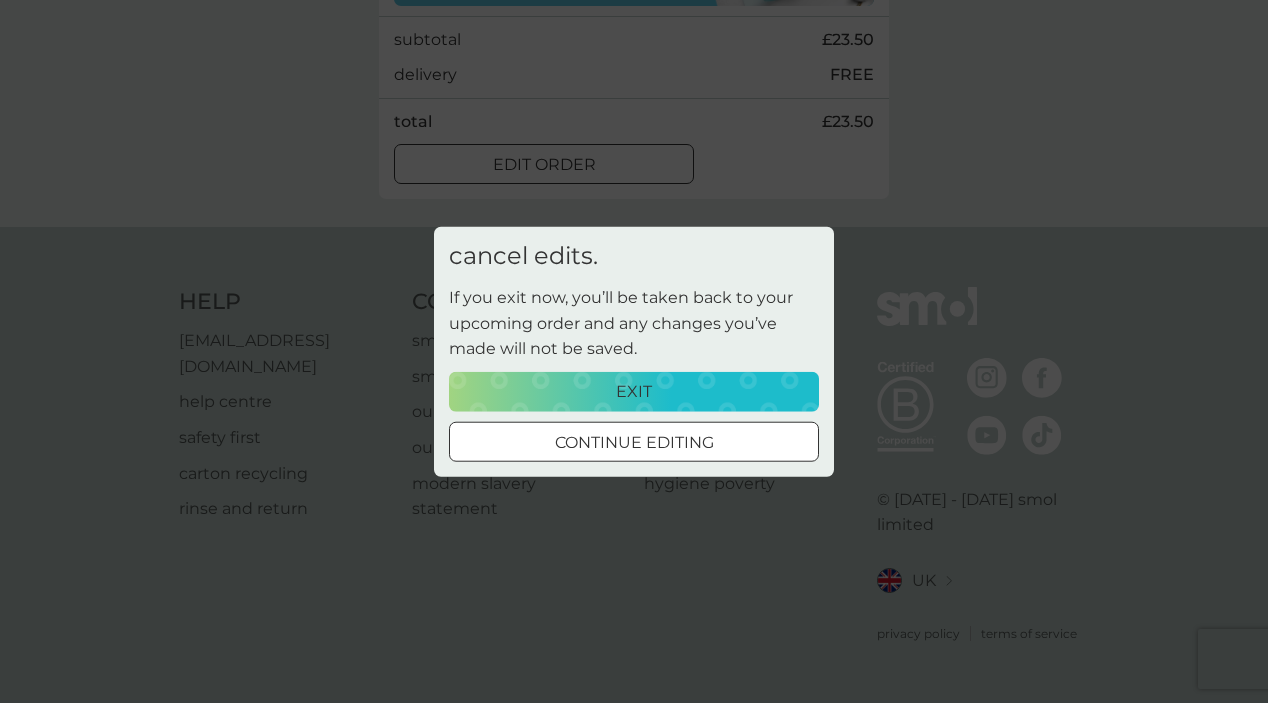 click on "exit" at bounding box center (634, 392) 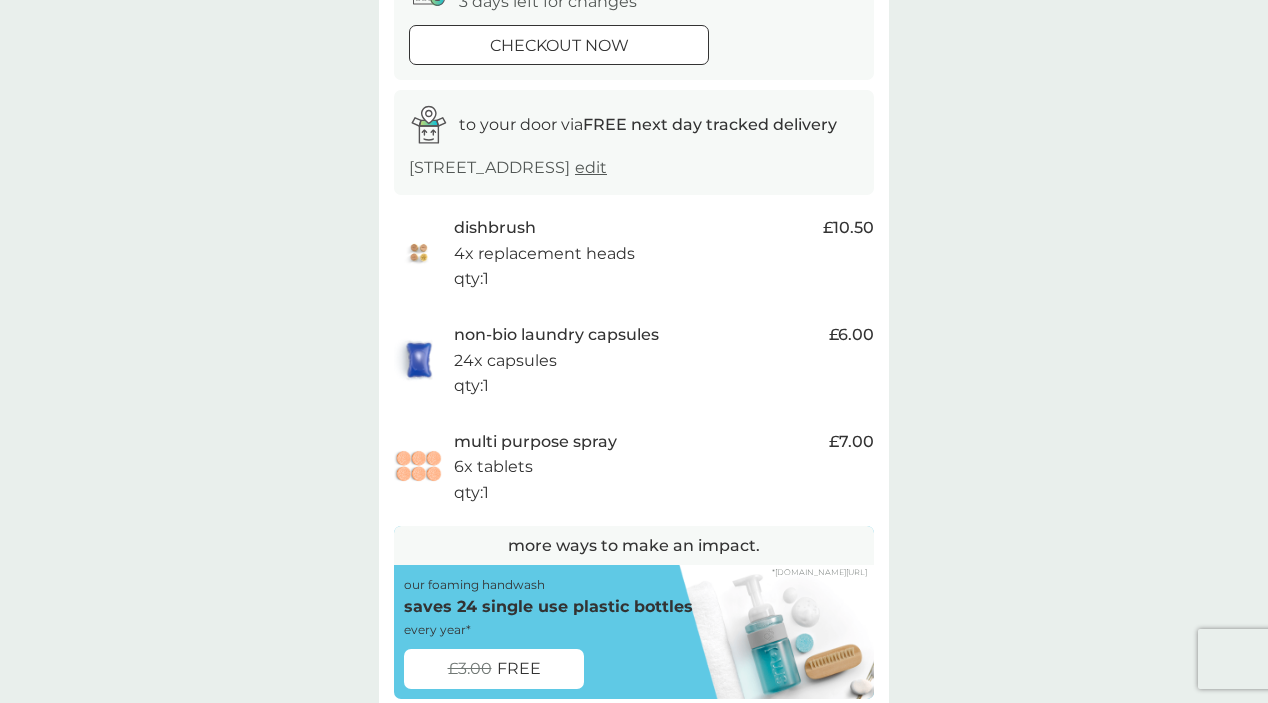 scroll, scrollTop: 0, scrollLeft: 0, axis: both 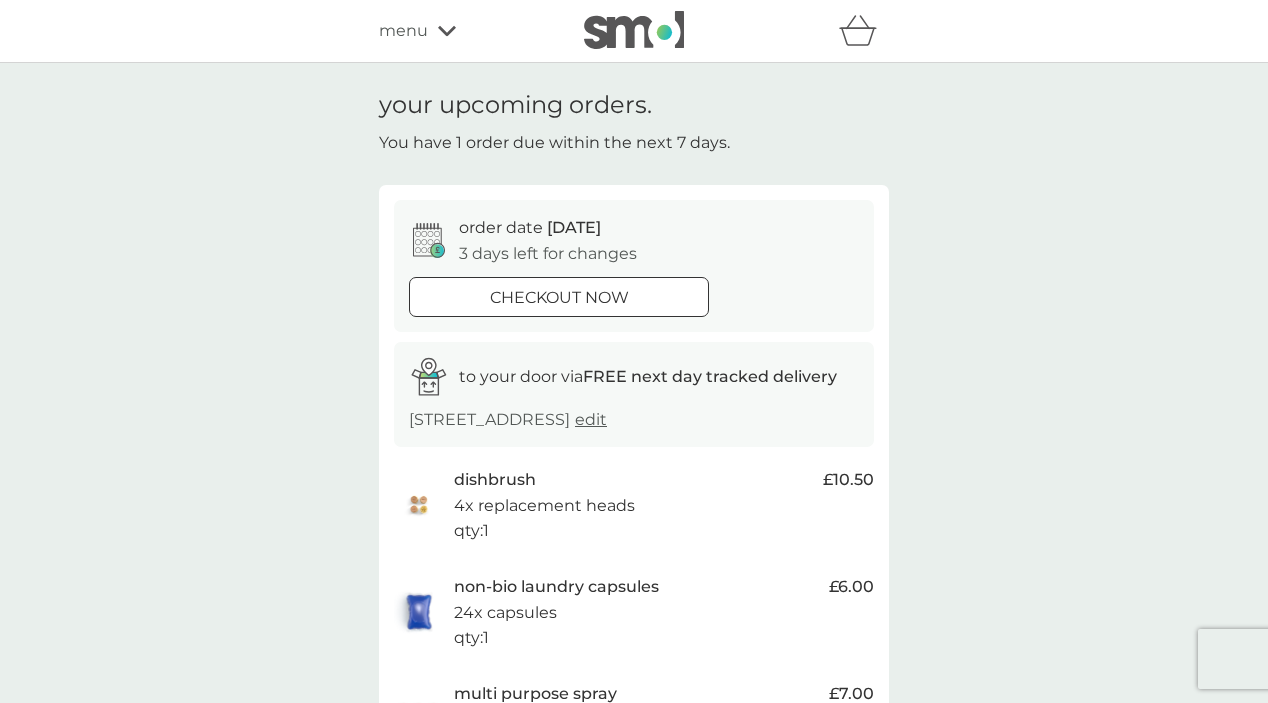 click on "menu" at bounding box center (403, 31) 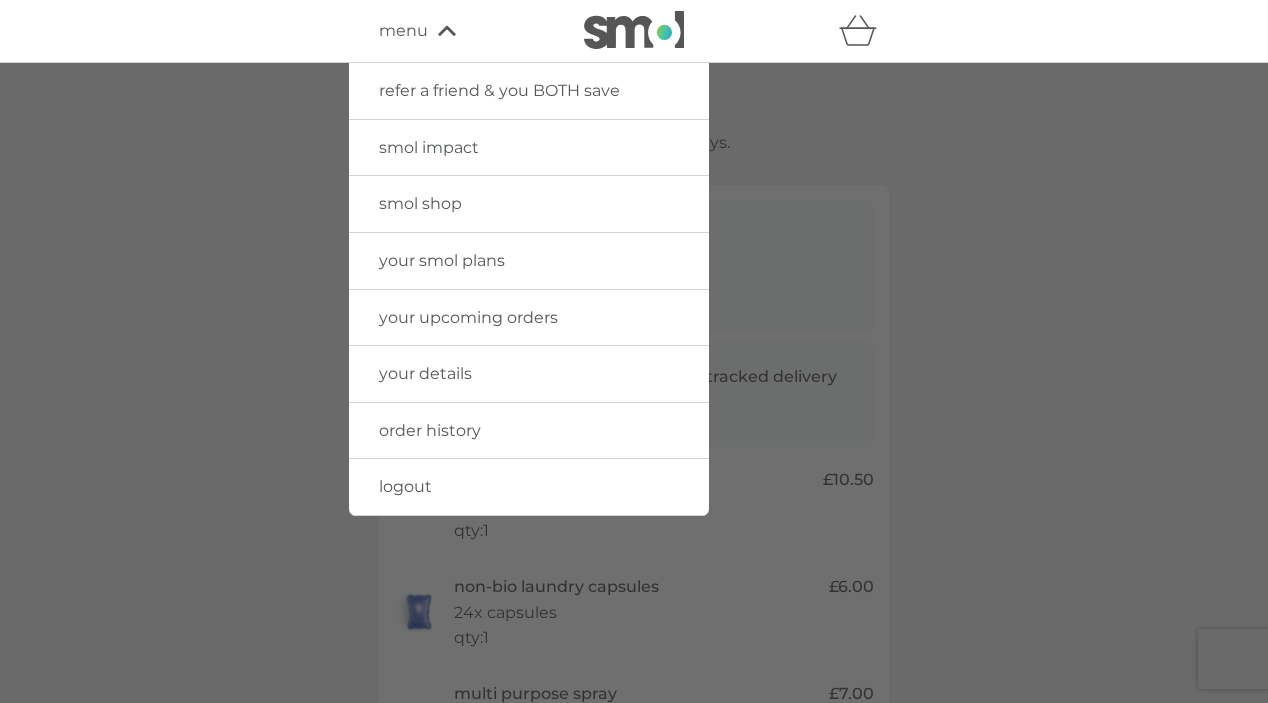 click on "order history" at bounding box center (430, 430) 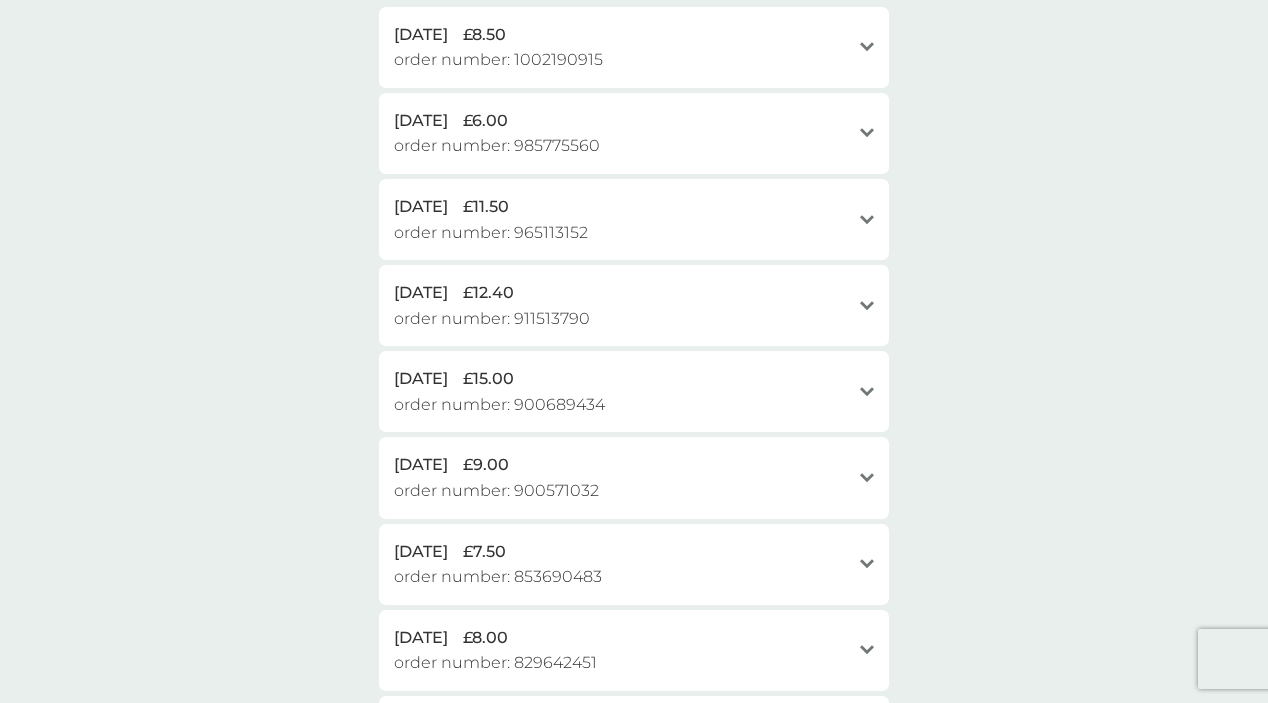 scroll, scrollTop: 321, scrollLeft: 0, axis: vertical 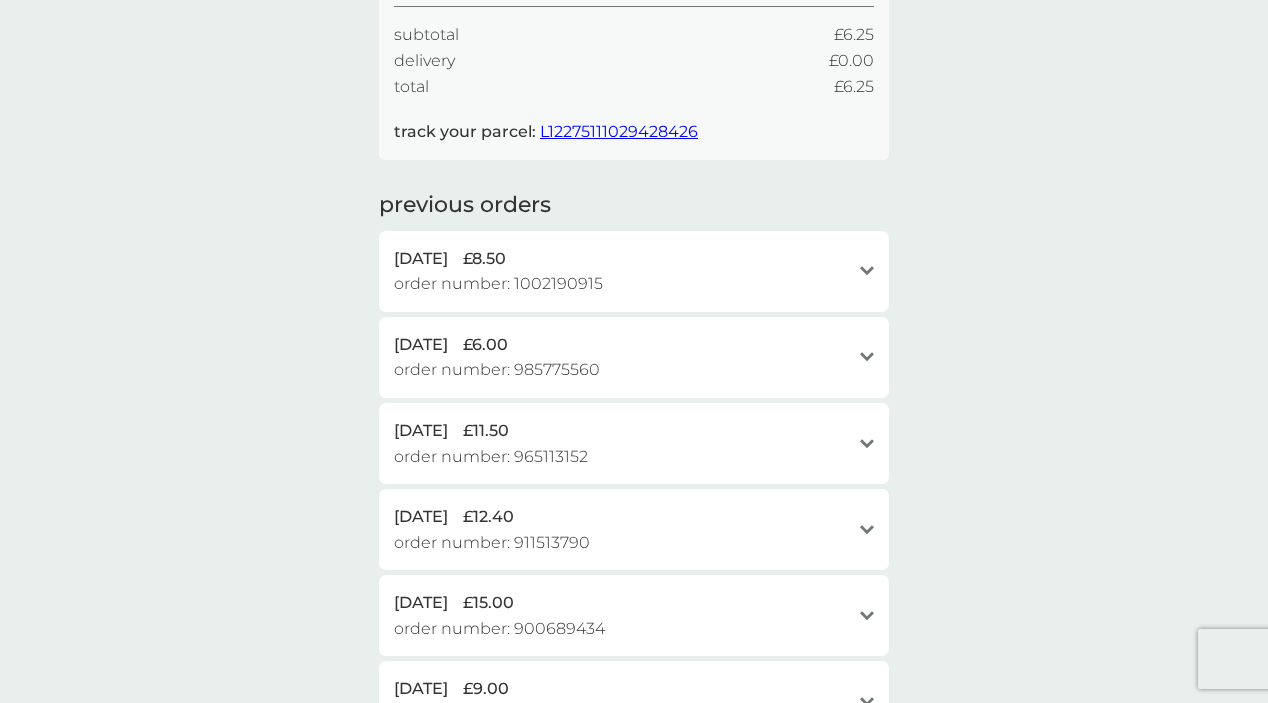 click on "[DATE] £8.50 order number:   1002190915 open" at bounding box center [634, 271] 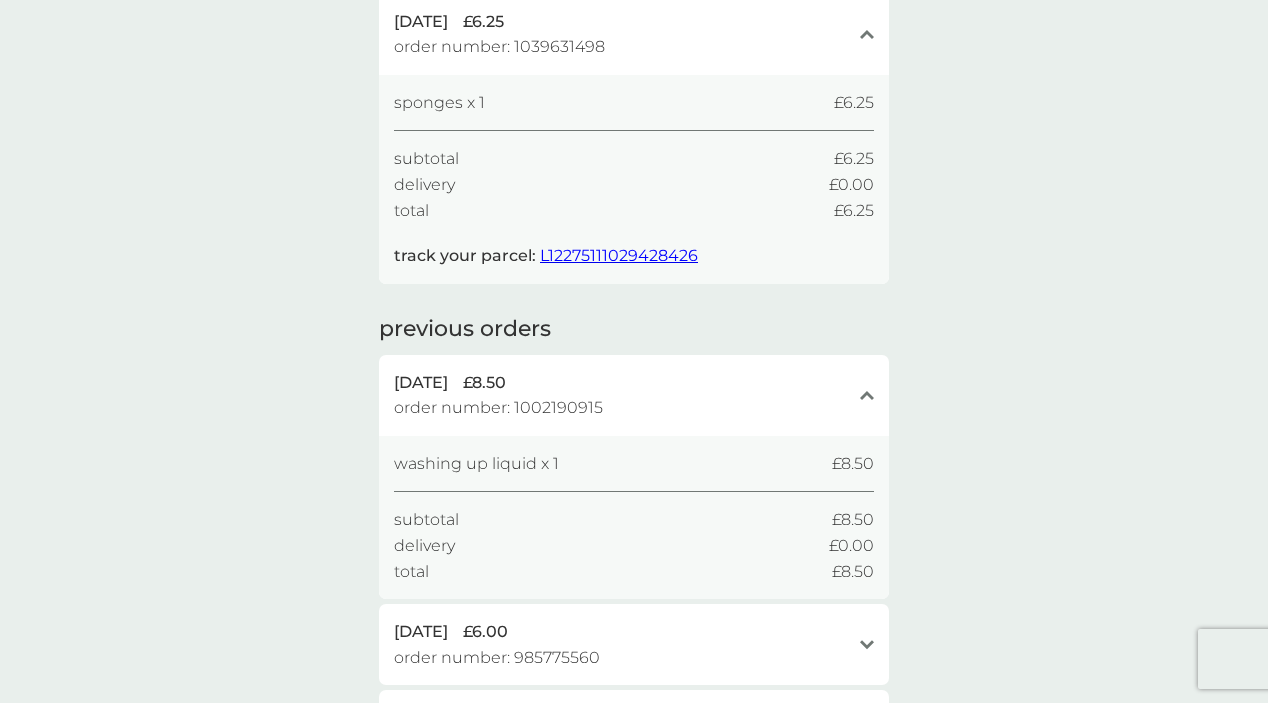 scroll, scrollTop: 0, scrollLeft: 0, axis: both 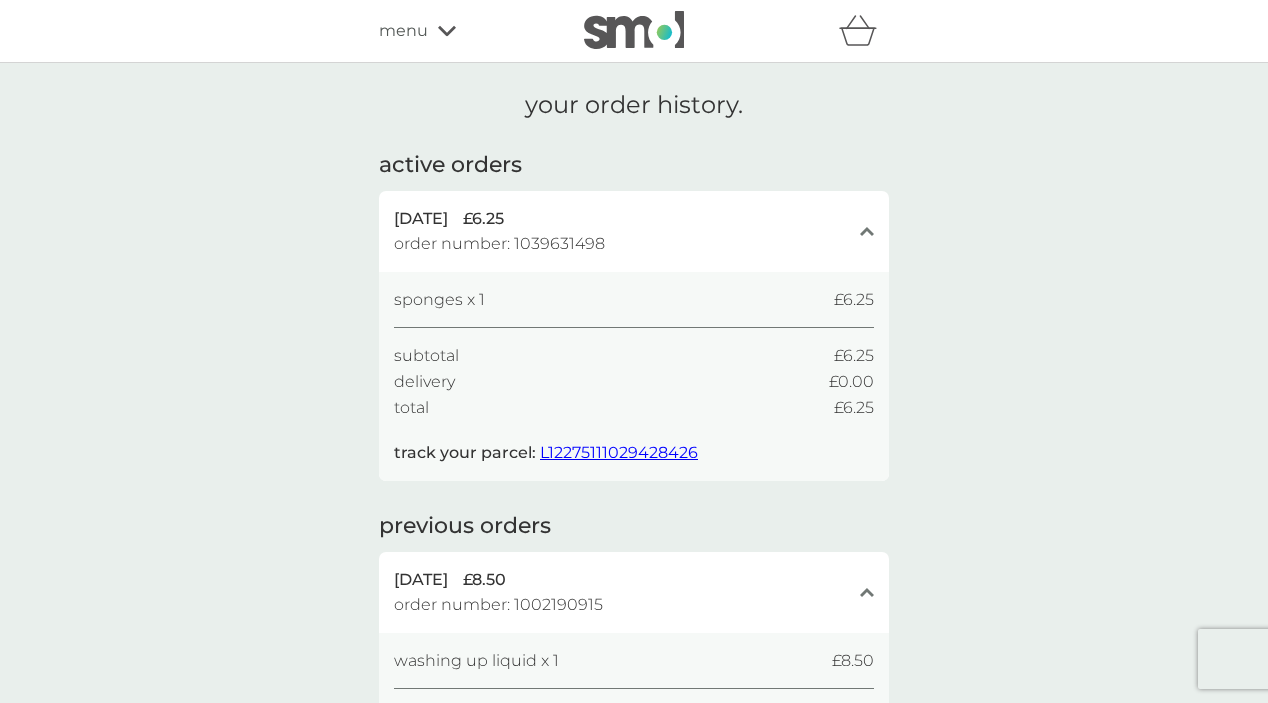 click on "refer a friend & you BOTH save smol impact smol shop your smol plans your upcoming orders your details order history logout menu" at bounding box center (634, 31) 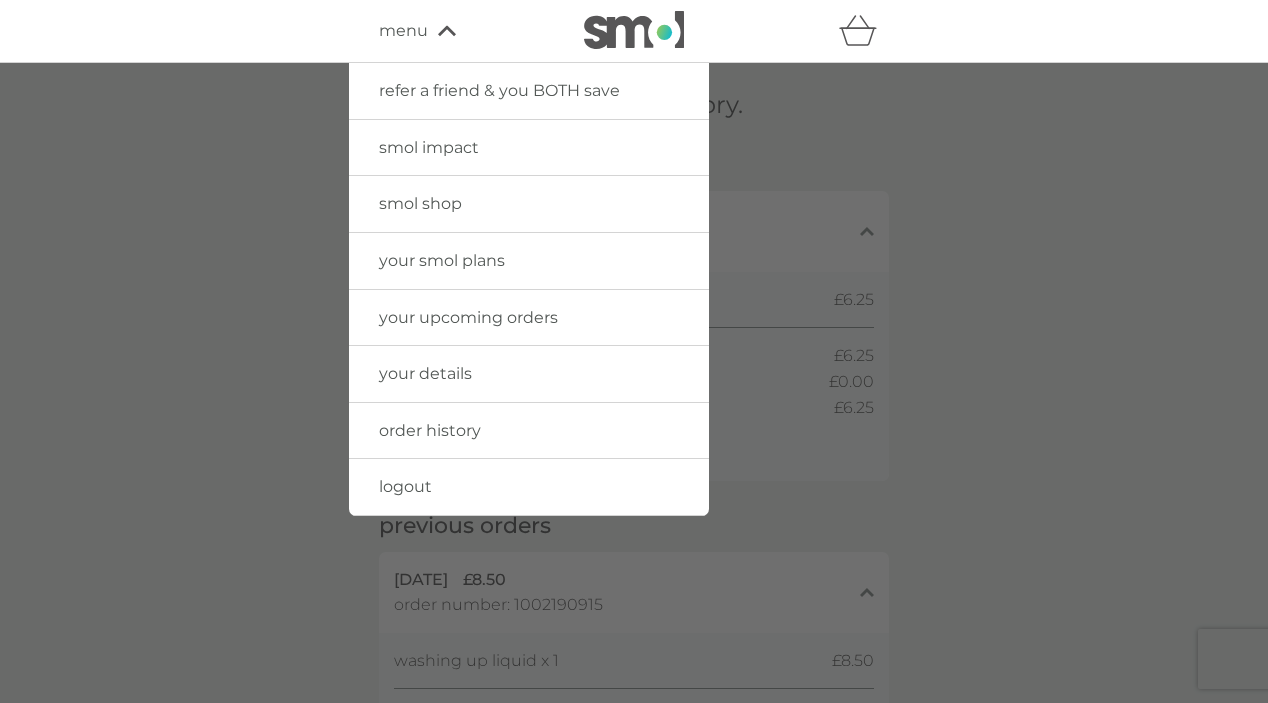 click on "your smol plans" at bounding box center (442, 260) 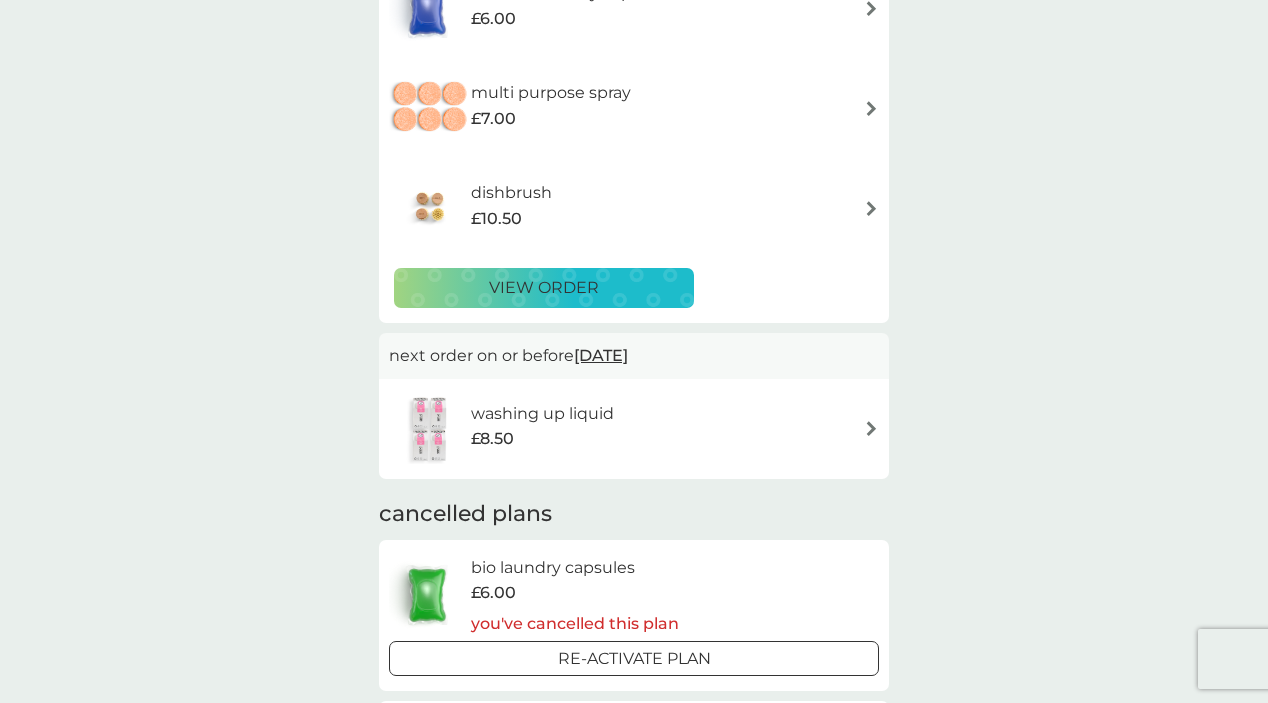 scroll, scrollTop: 229, scrollLeft: 0, axis: vertical 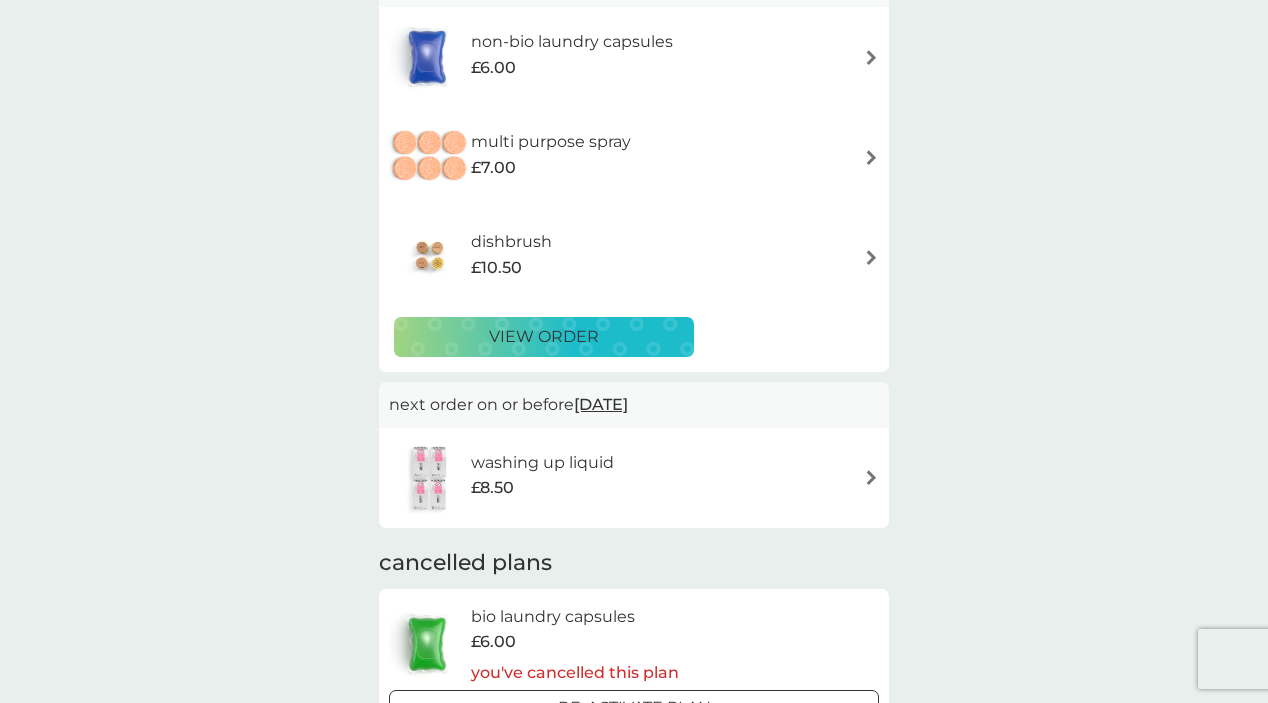 click on "dishbrush" at bounding box center (511, 242) 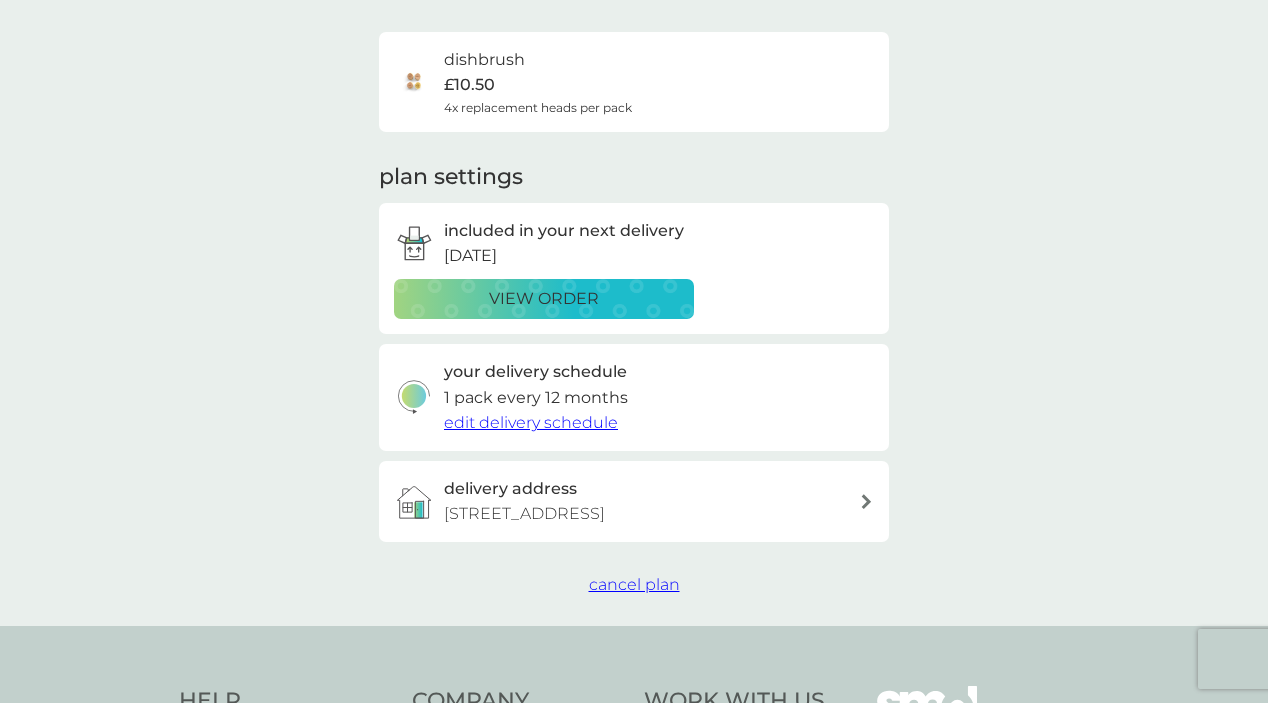 scroll, scrollTop: 69, scrollLeft: 0, axis: vertical 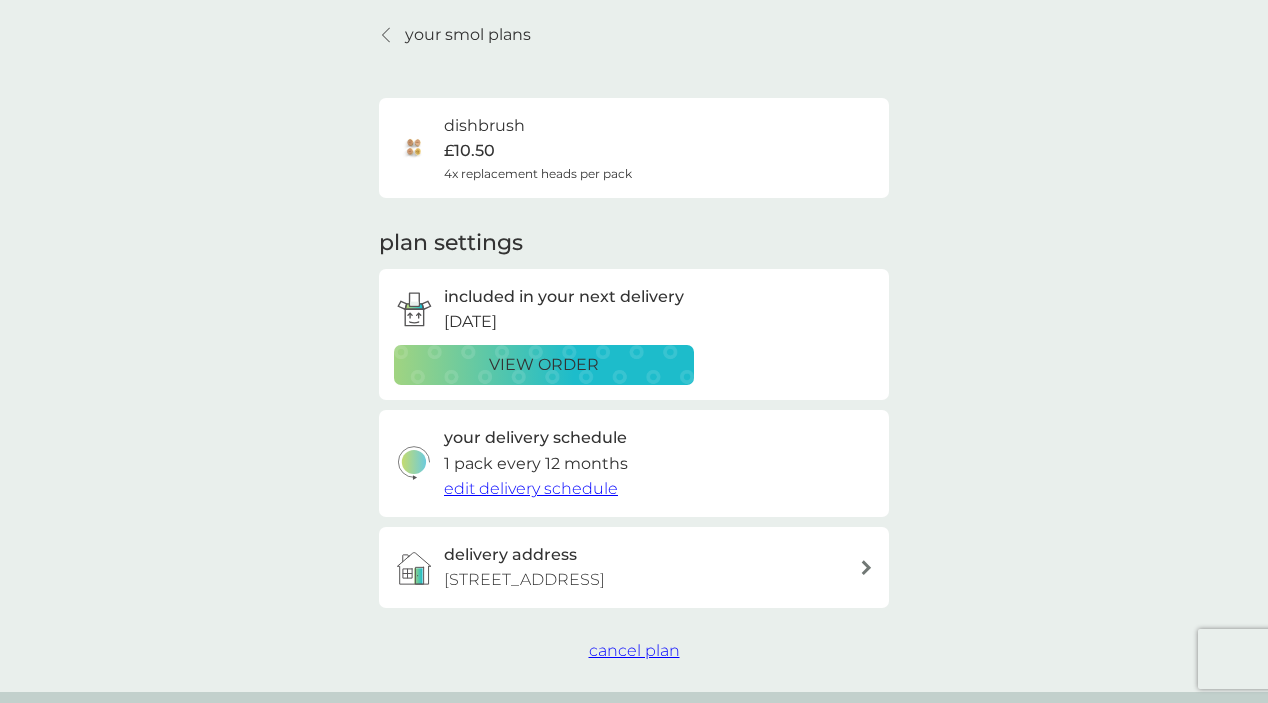 click on "cancel plan" at bounding box center [634, 650] 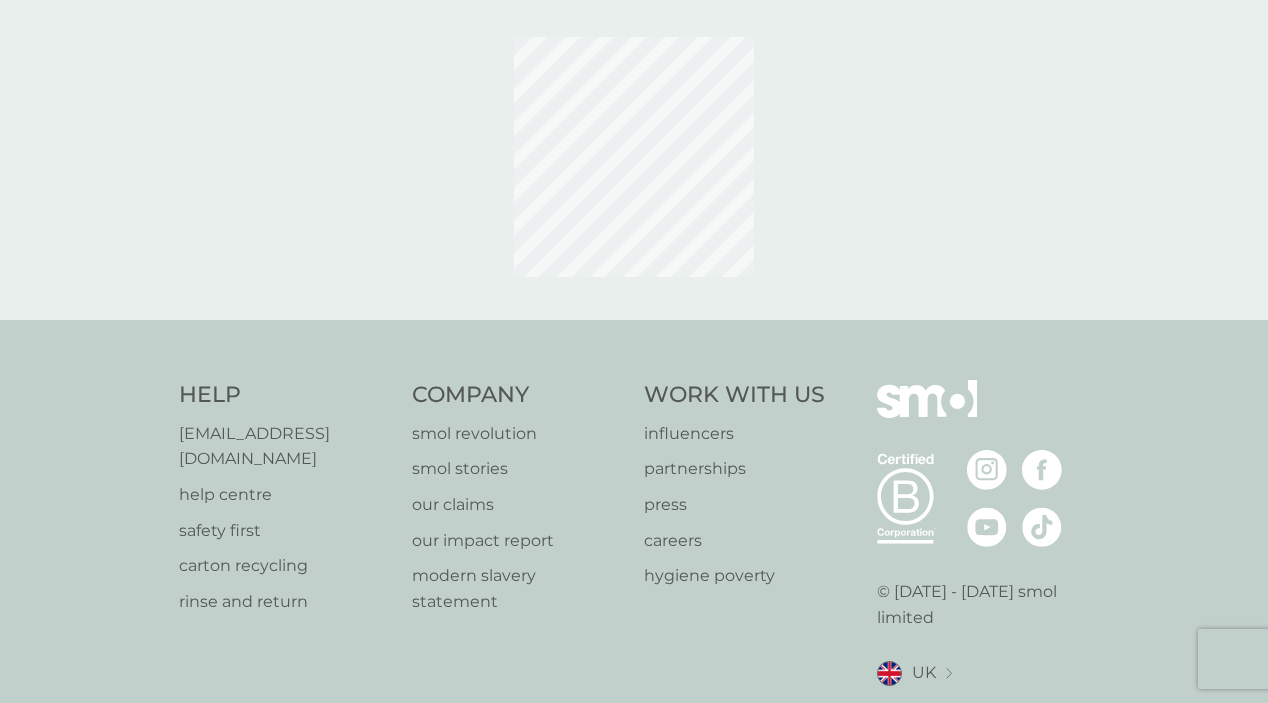 scroll, scrollTop: 0, scrollLeft: 0, axis: both 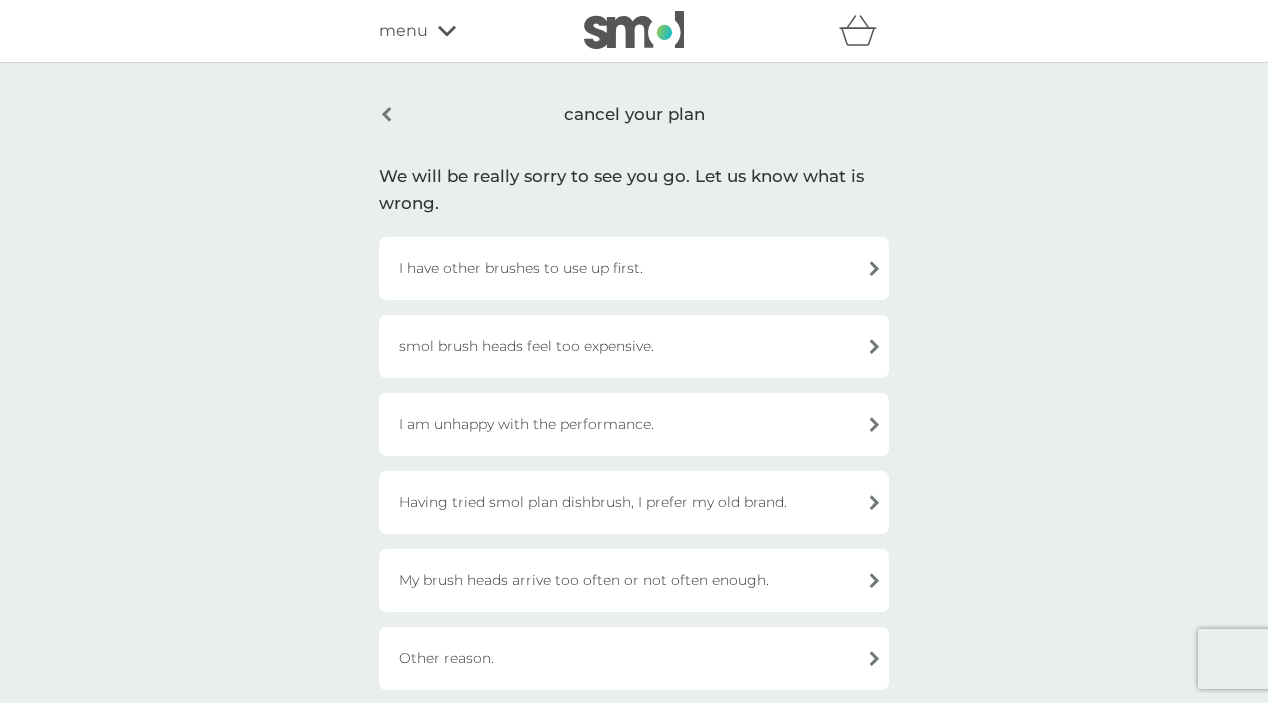 click on "I have other brushes to use up first." at bounding box center [634, 268] 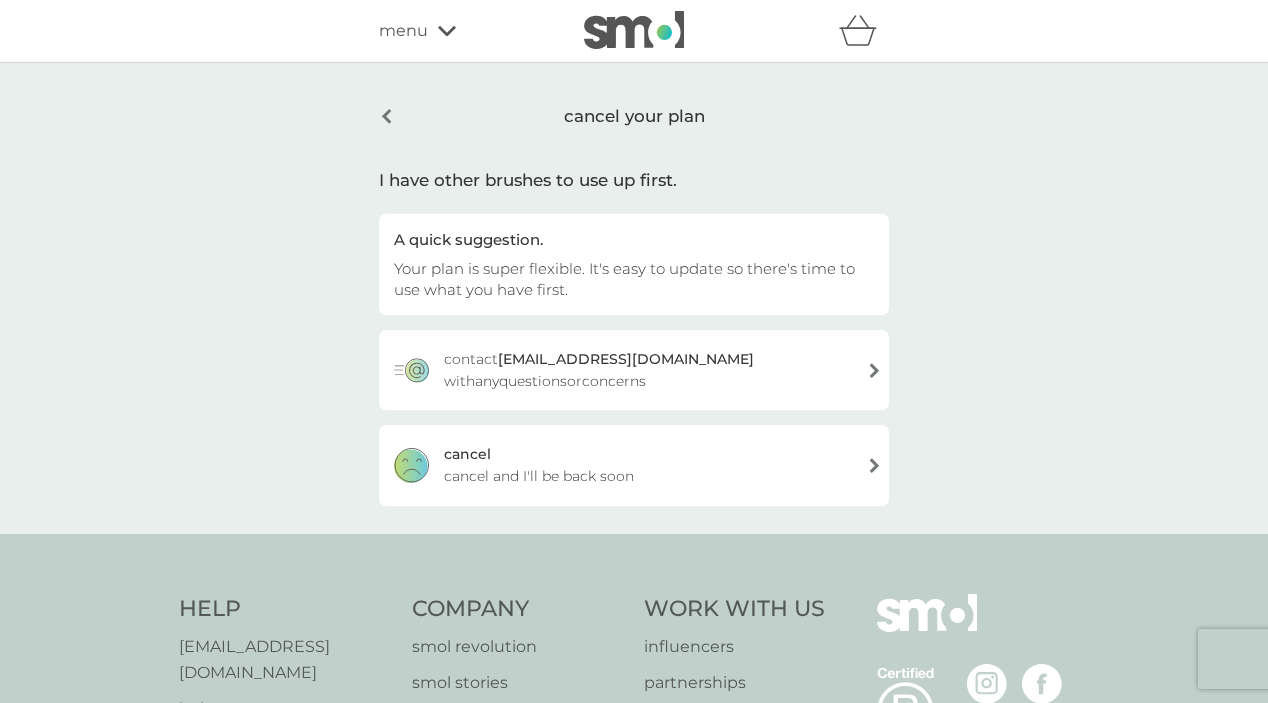 click on "[PERSON_NAME] and I'll be back soon" at bounding box center (634, 465) 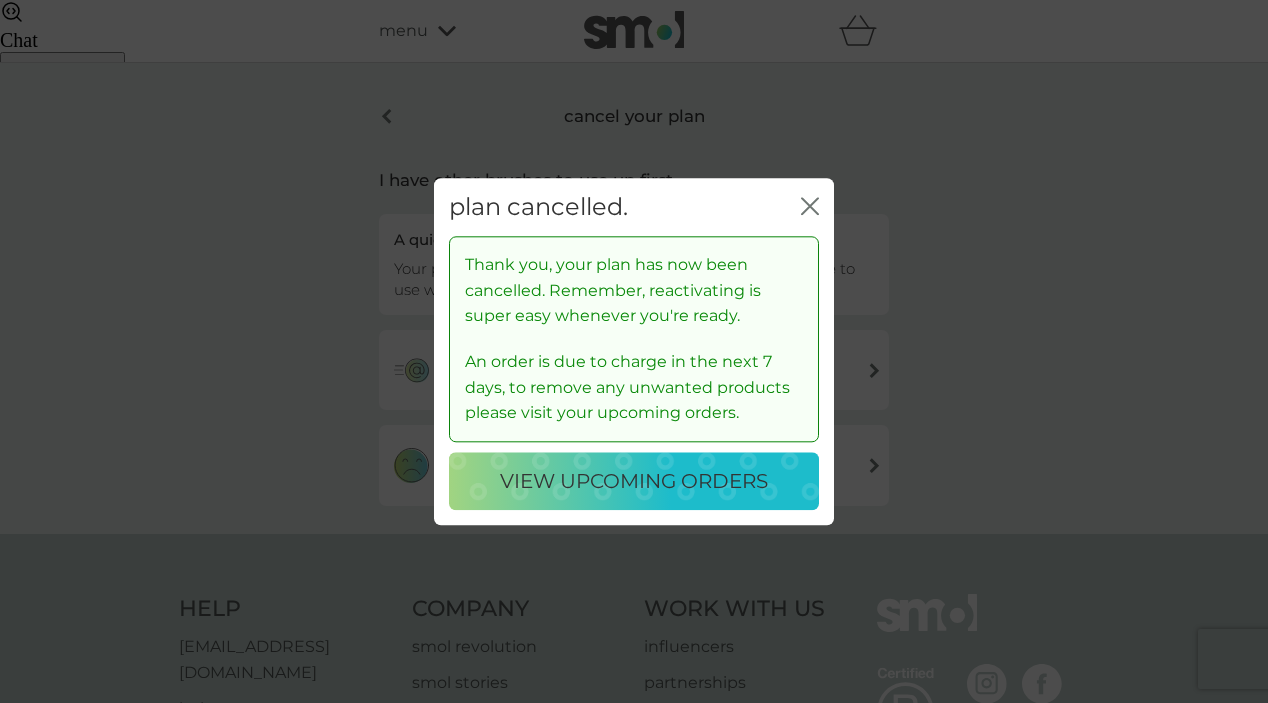 click on "view upcoming orders" at bounding box center (634, 481) 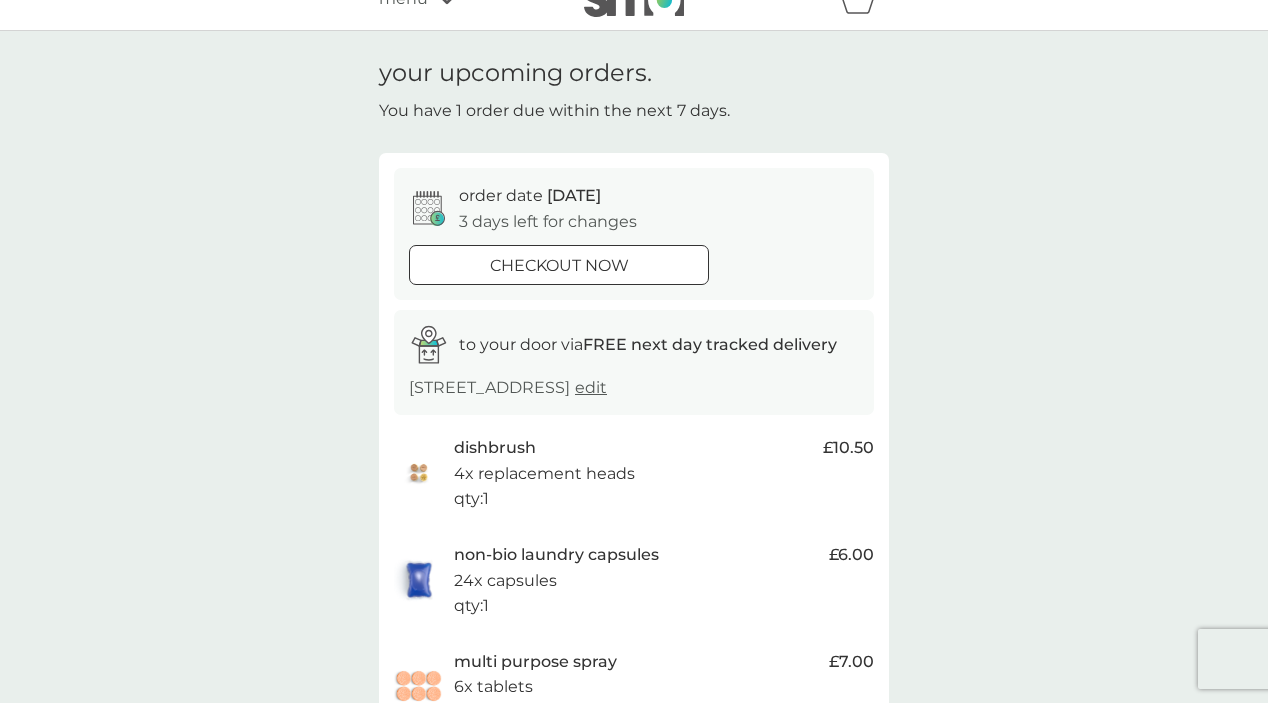 scroll, scrollTop: 0, scrollLeft: 0, axis: both 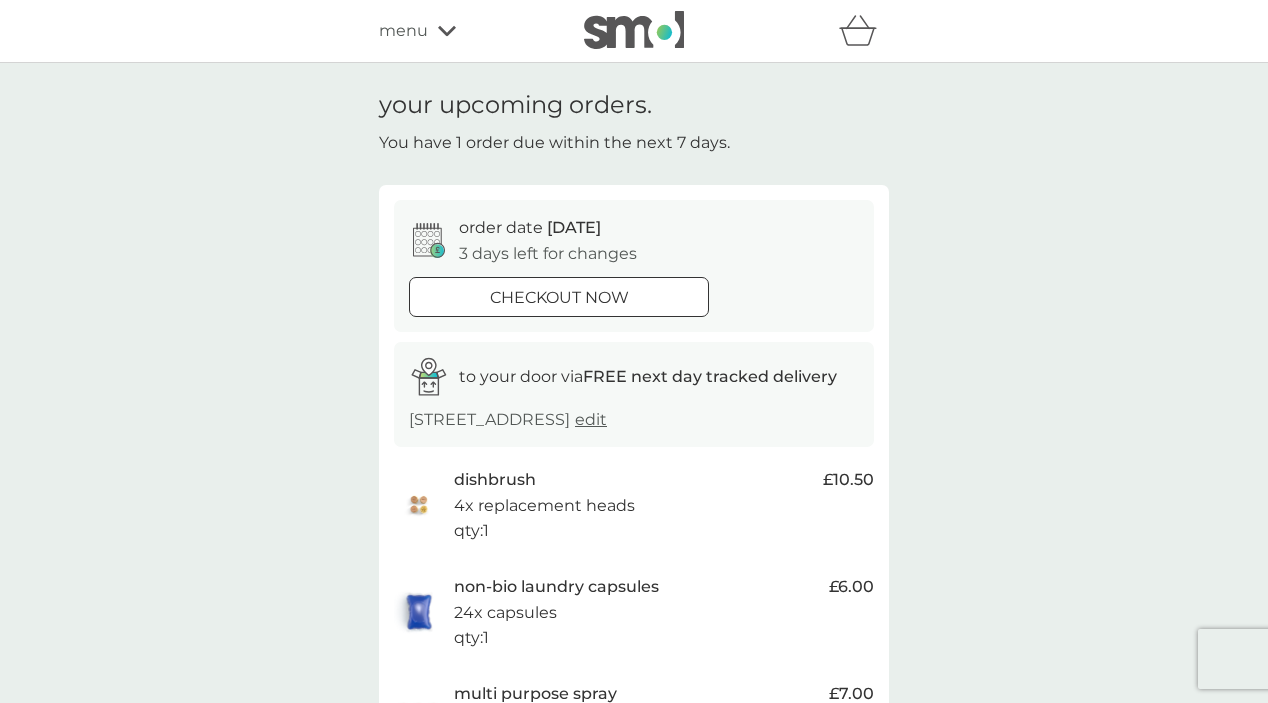 click on "refer a friend & you BOTH save smol impact smol shop your smol plans your upcoming orders your details order history logout menu" at bounding box center [634, 31] 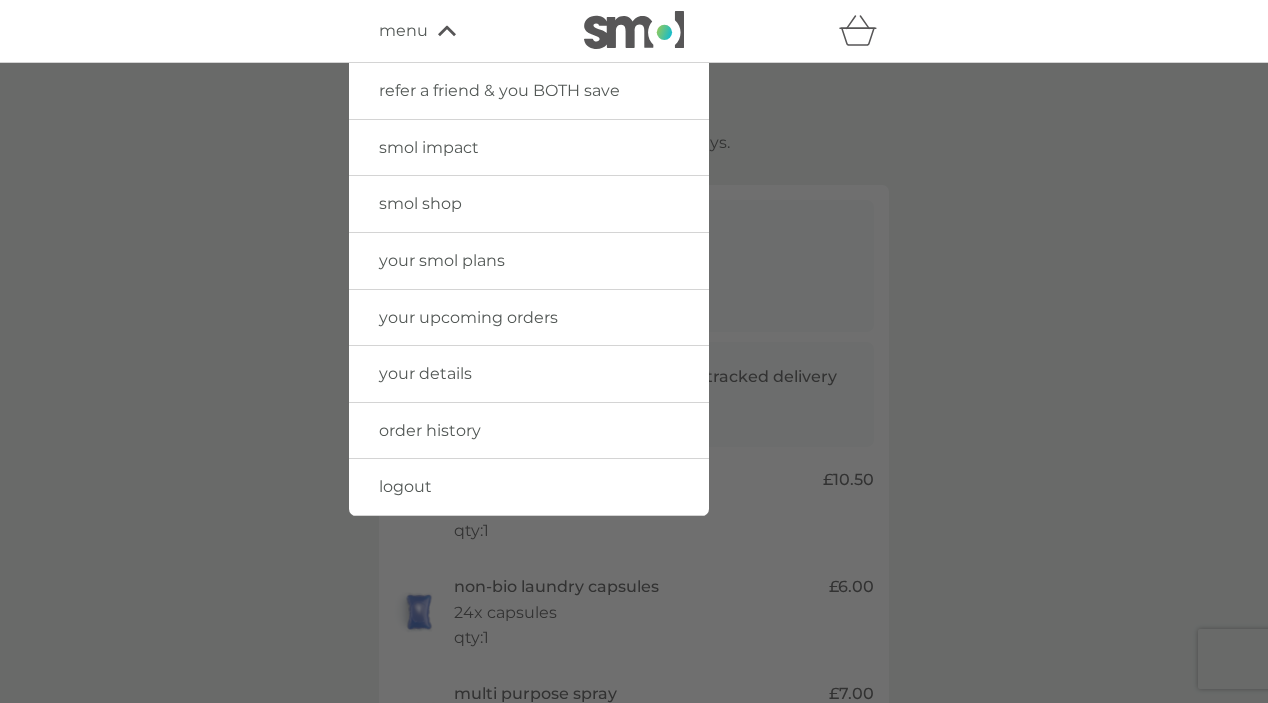 click on "your smol plans" at bounding box center (442, 260) 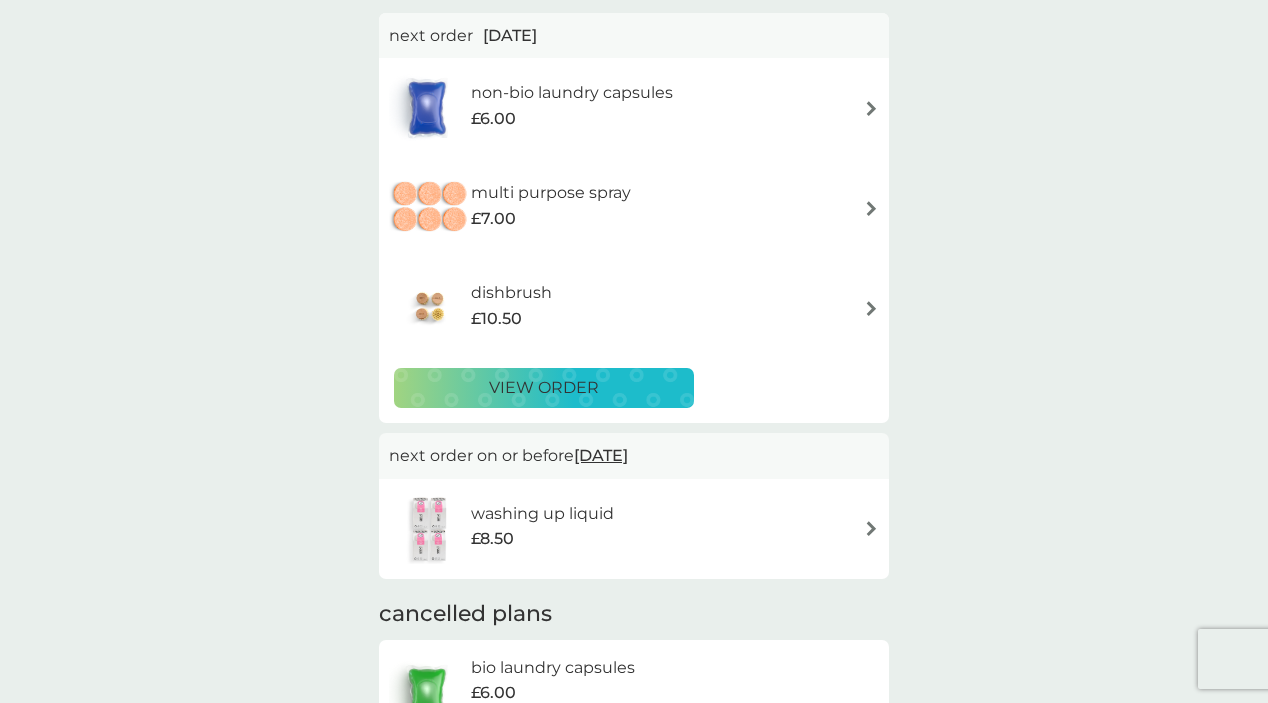 scroll, scrollTop: 0, scrollLeft: 0, axis: both 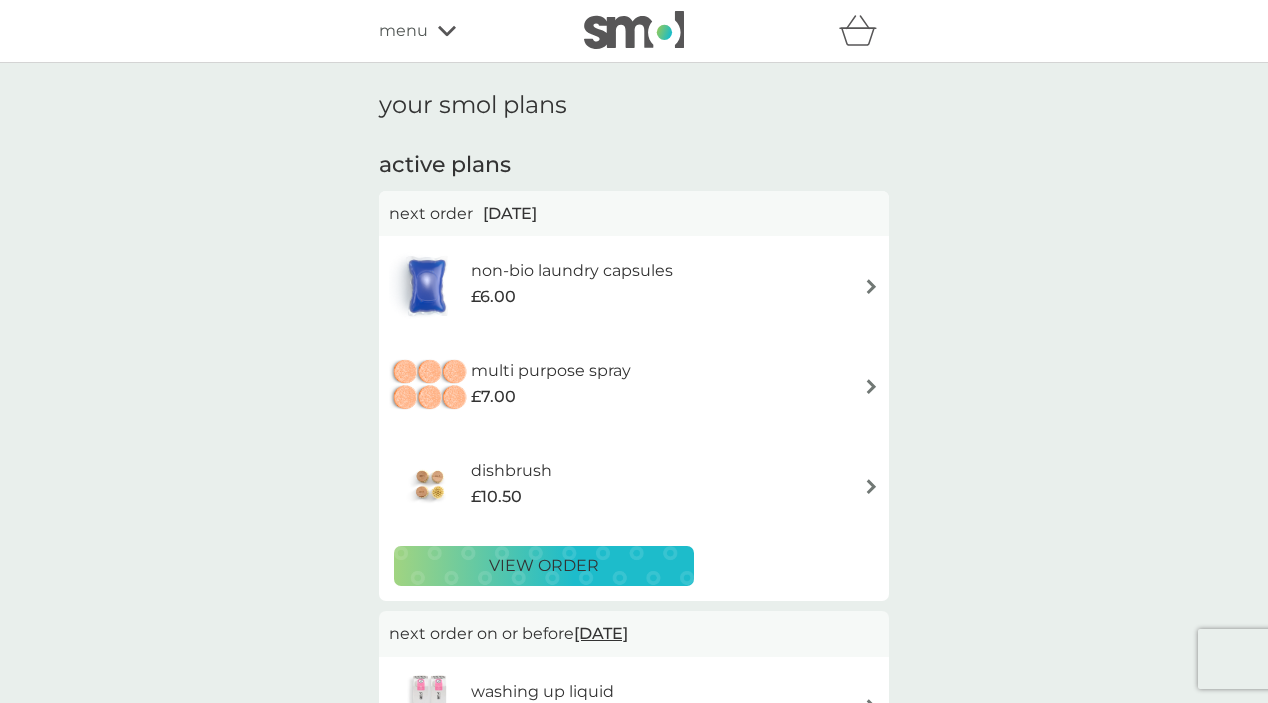 click on "£7.00" at bounding box center (493, 397) 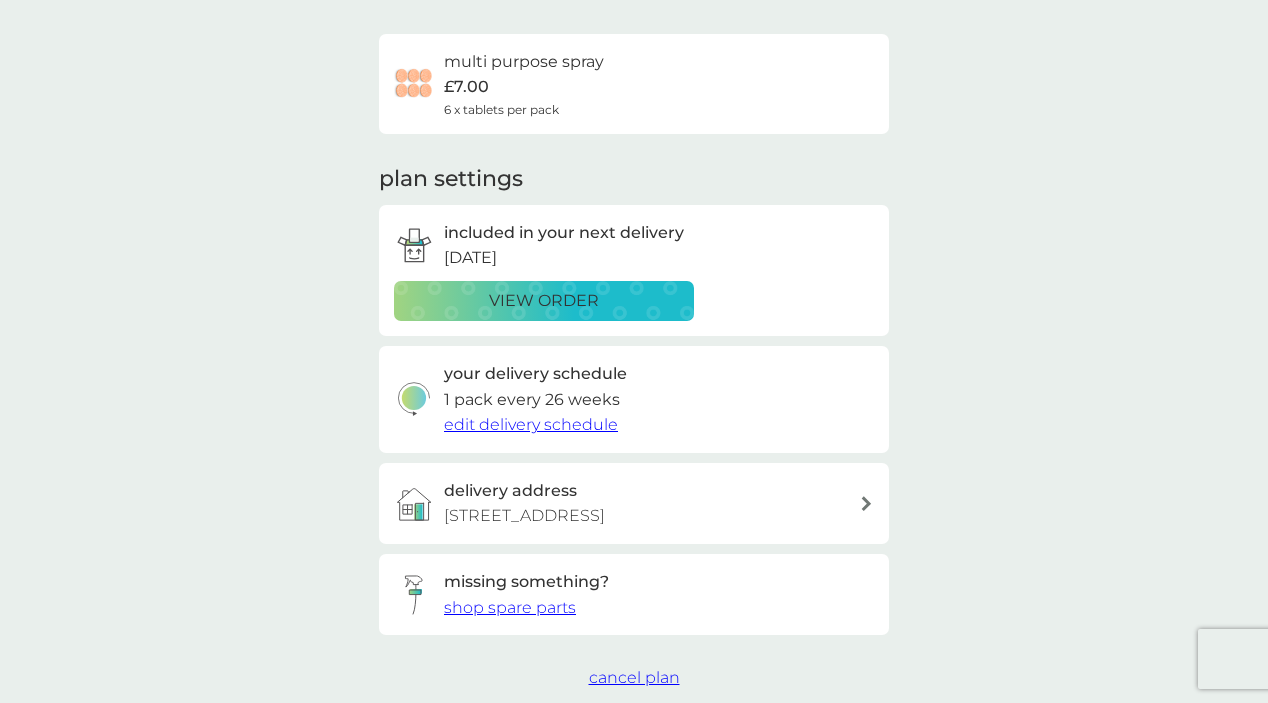 scroll, scrollTop: 283, scrollLeft: 0, axis: vertical 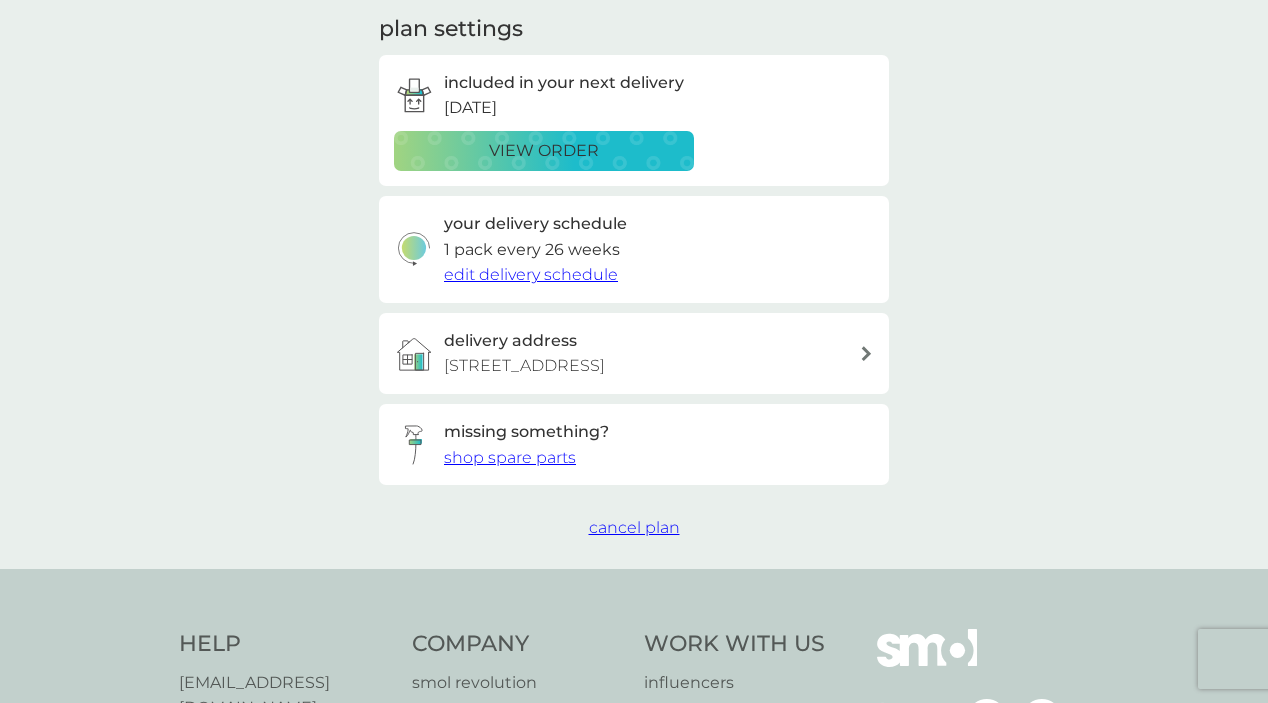 click on "cancel plan" at bounding box center [634, 527] 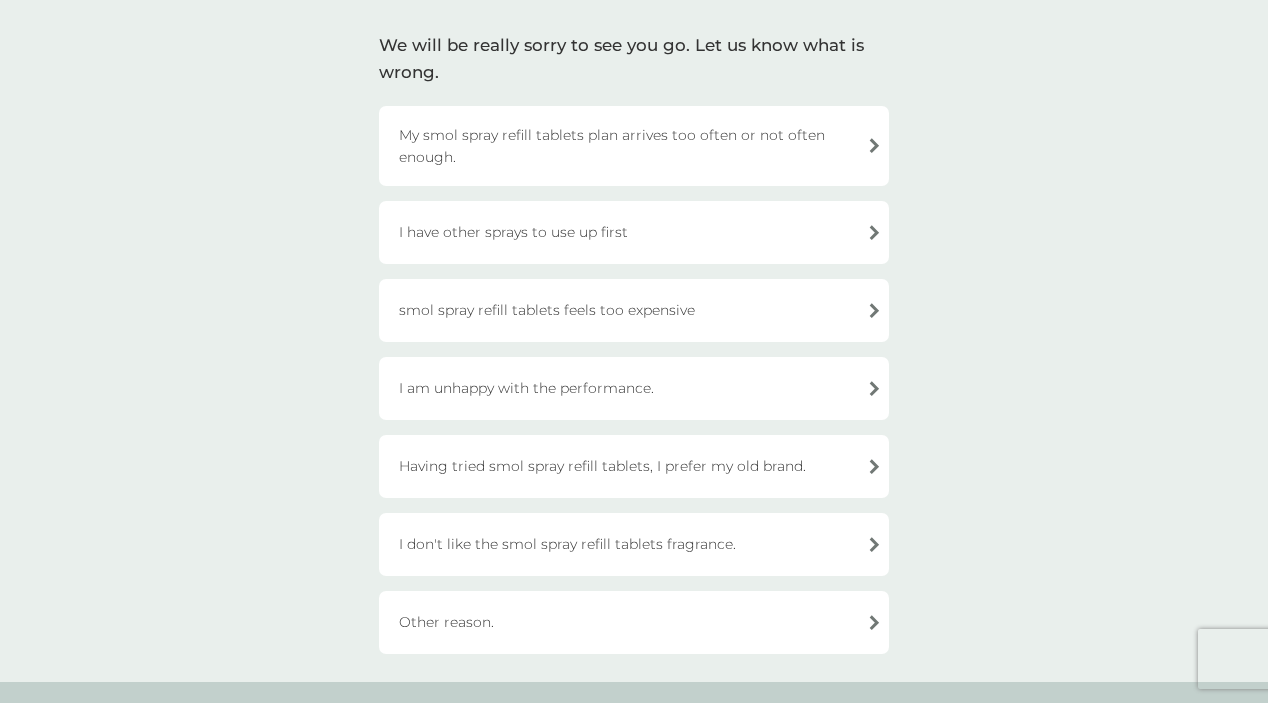 scroll, scrollTop: 136, scrollLeft: 0, axis: vertical 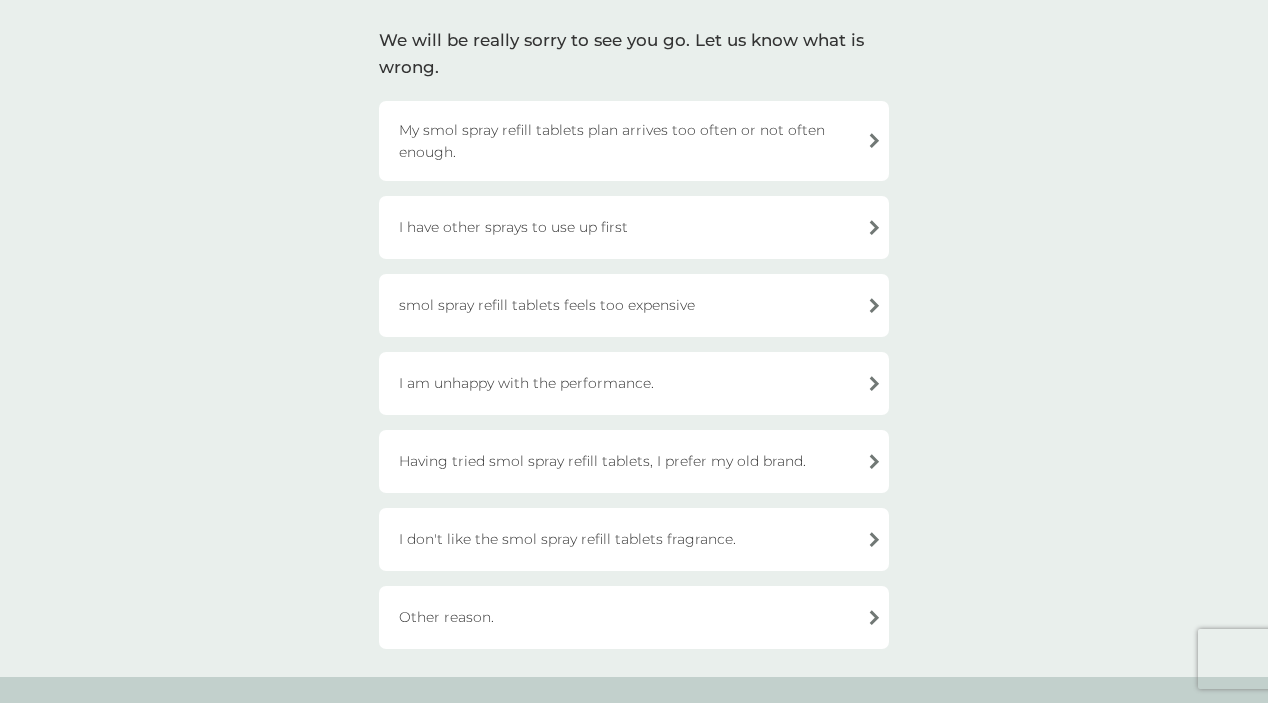 click on "I have other sprays to use up first" at bounding box center [634, 227] 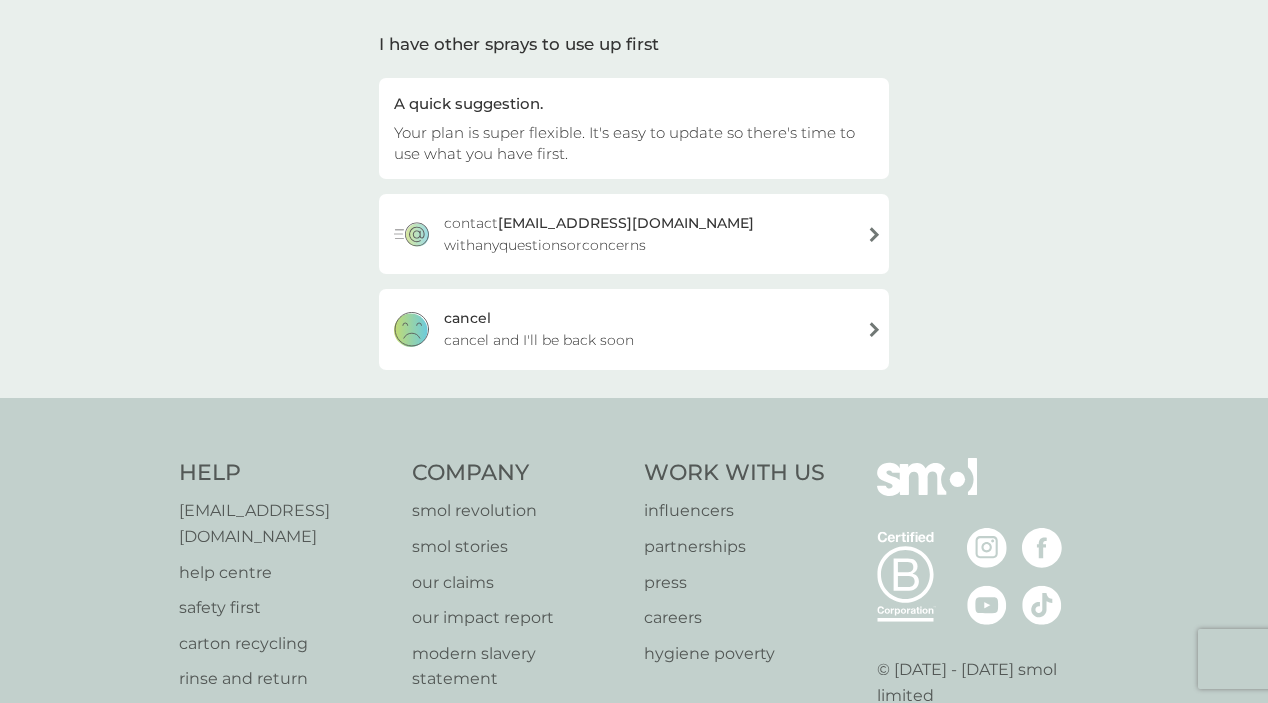 click on "[PERSON_NAME] and I'll be back soon" at bounding box center (634, 329) 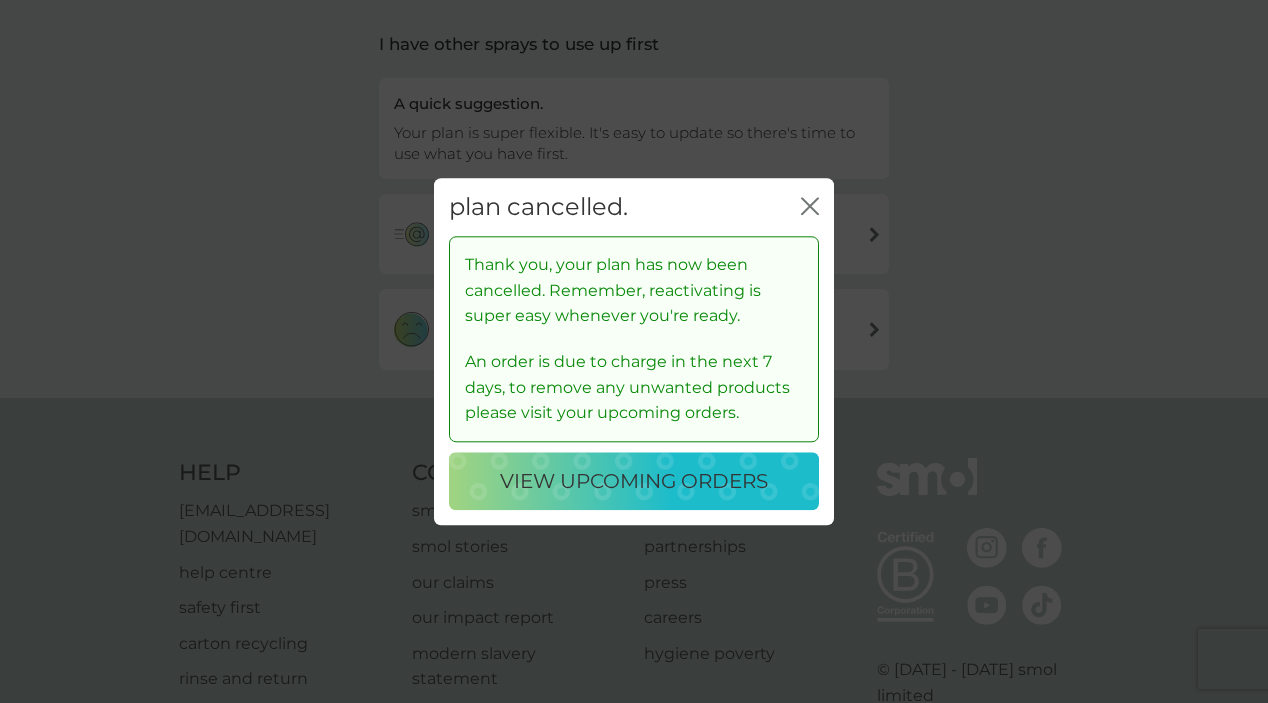 click on "view upcoming orders" at bounding box center (634, 481) 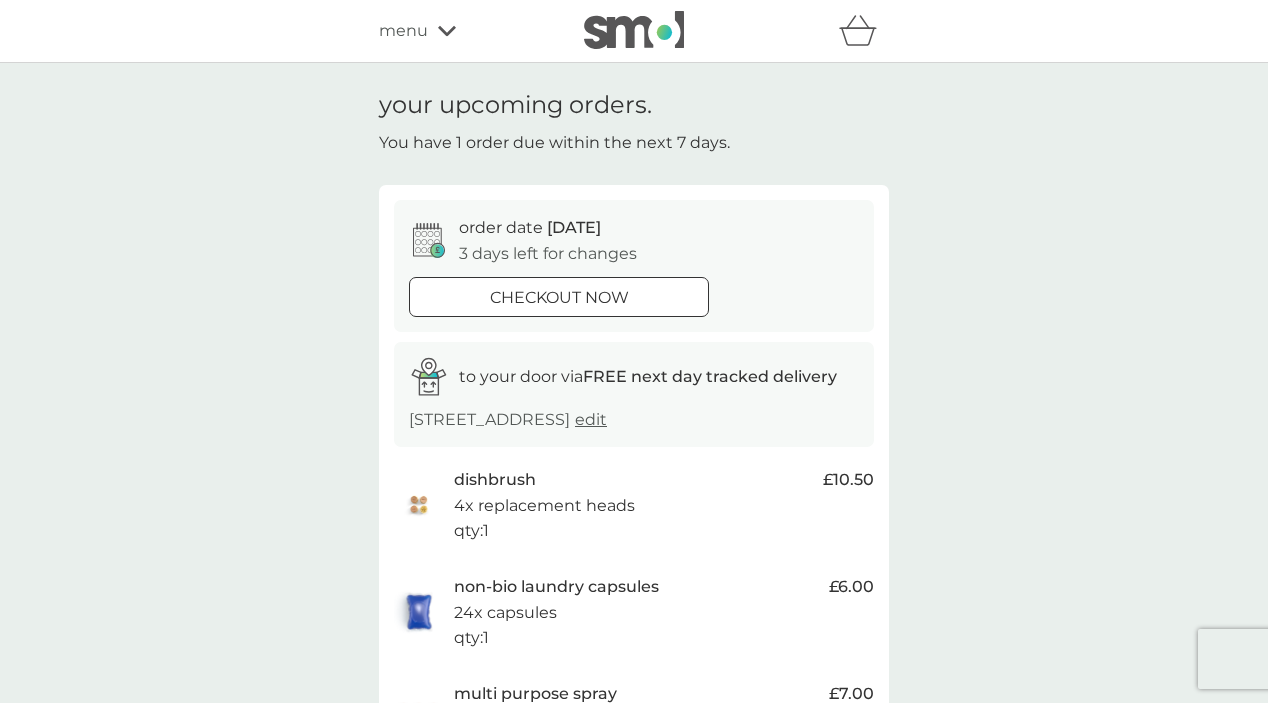 scroll, scrollTop: 498, scrollLeft: 0, axis: vertical 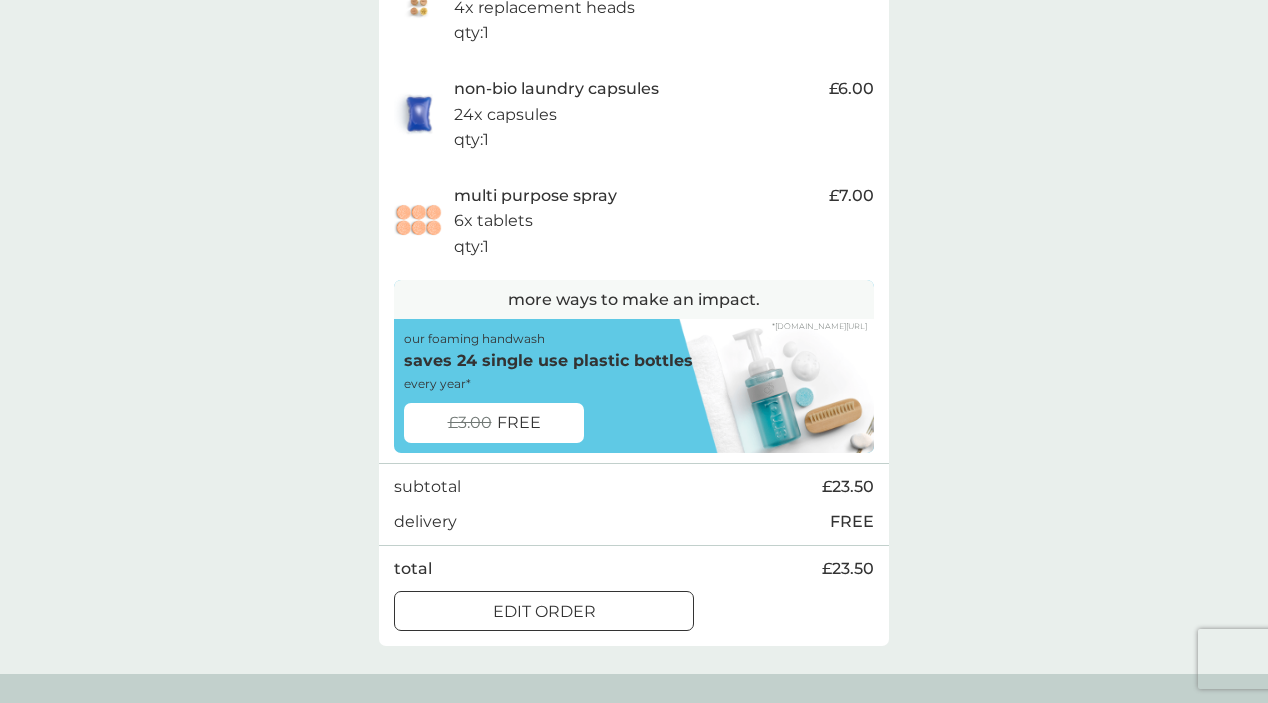 click on "edit order" at bounding box center (544, 612) 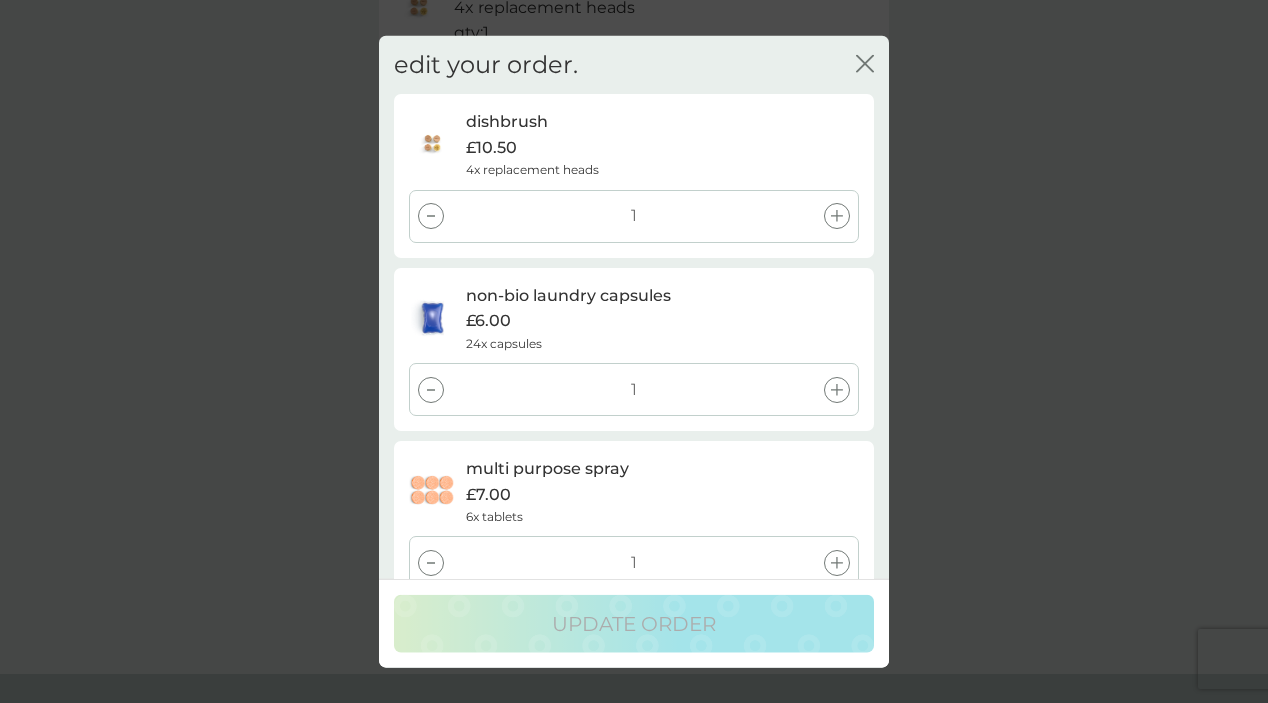 click at bounding box center [431, 216] 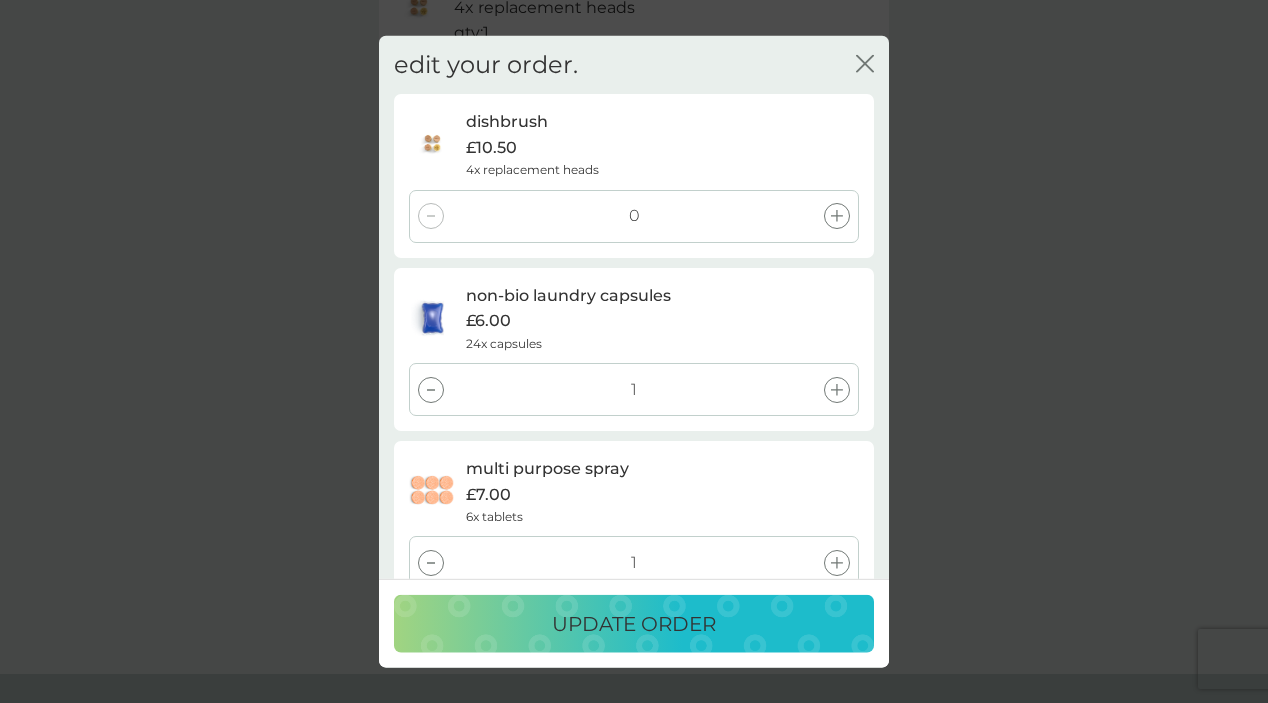 click at bounding box center (431, 563) 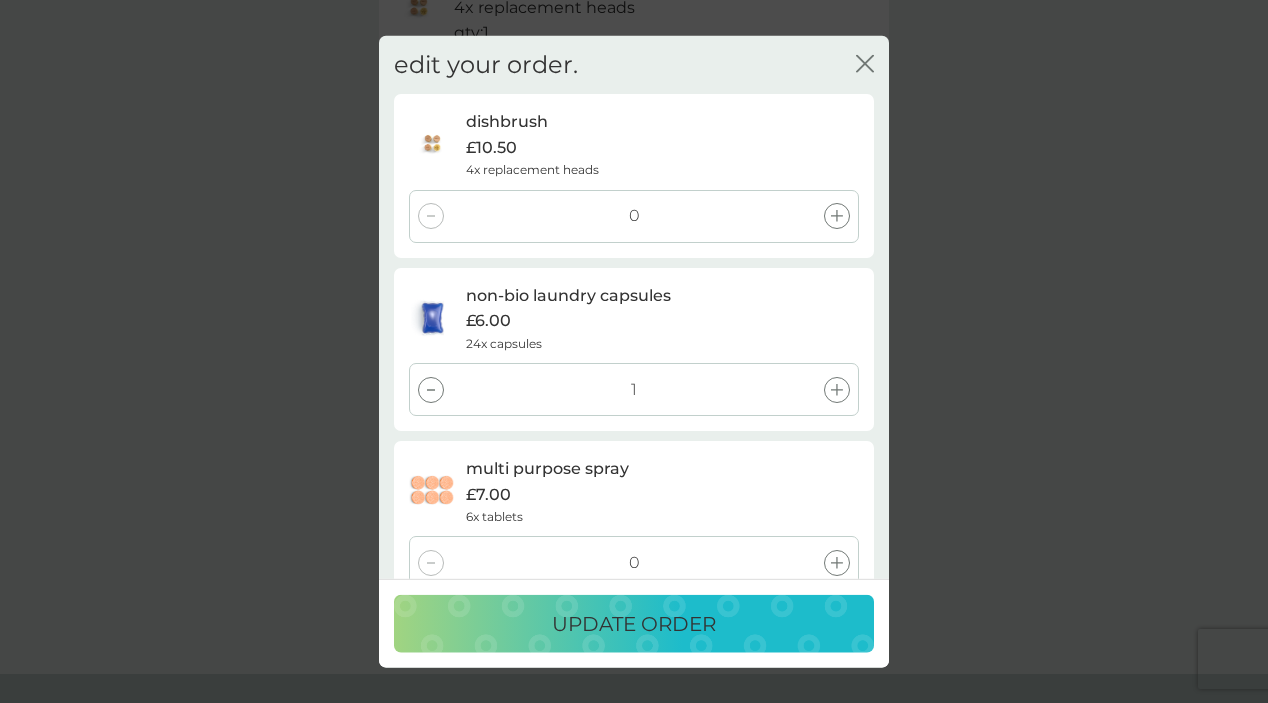 scroll, scrollTop: 126, scrollLeft: 0, axis: vertical 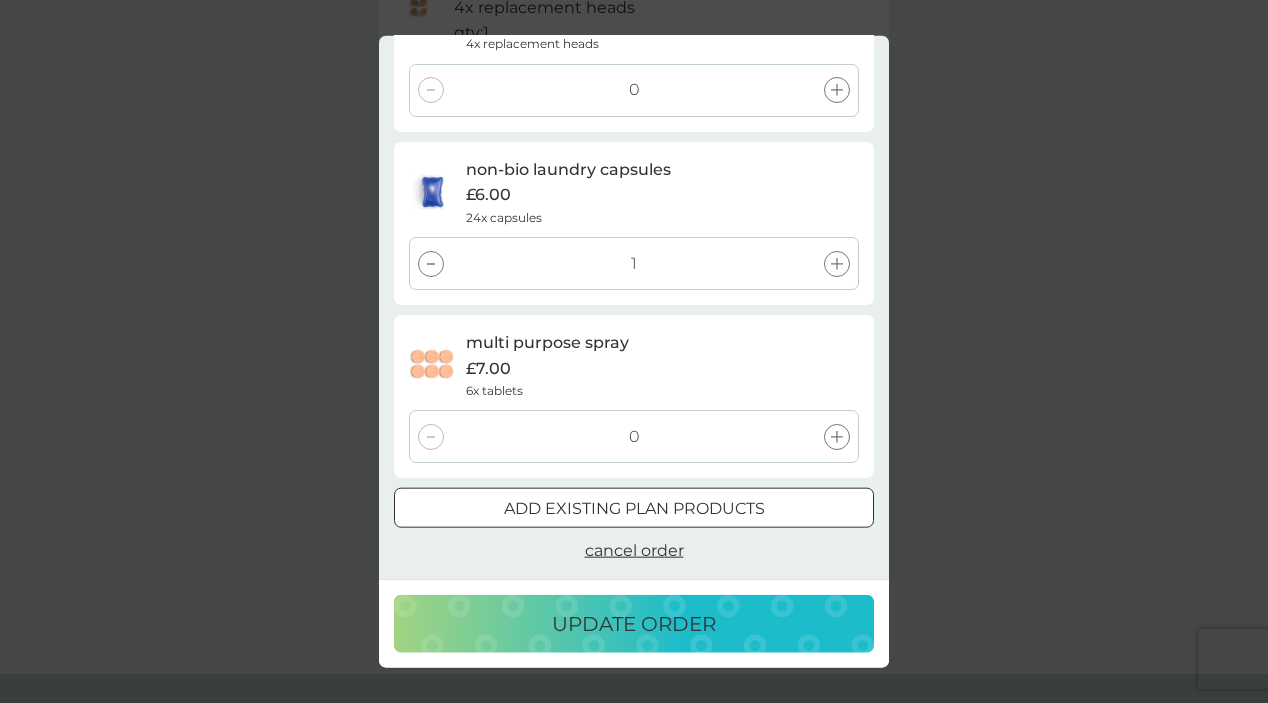 click on "update order" at bounding box center (634, 624) 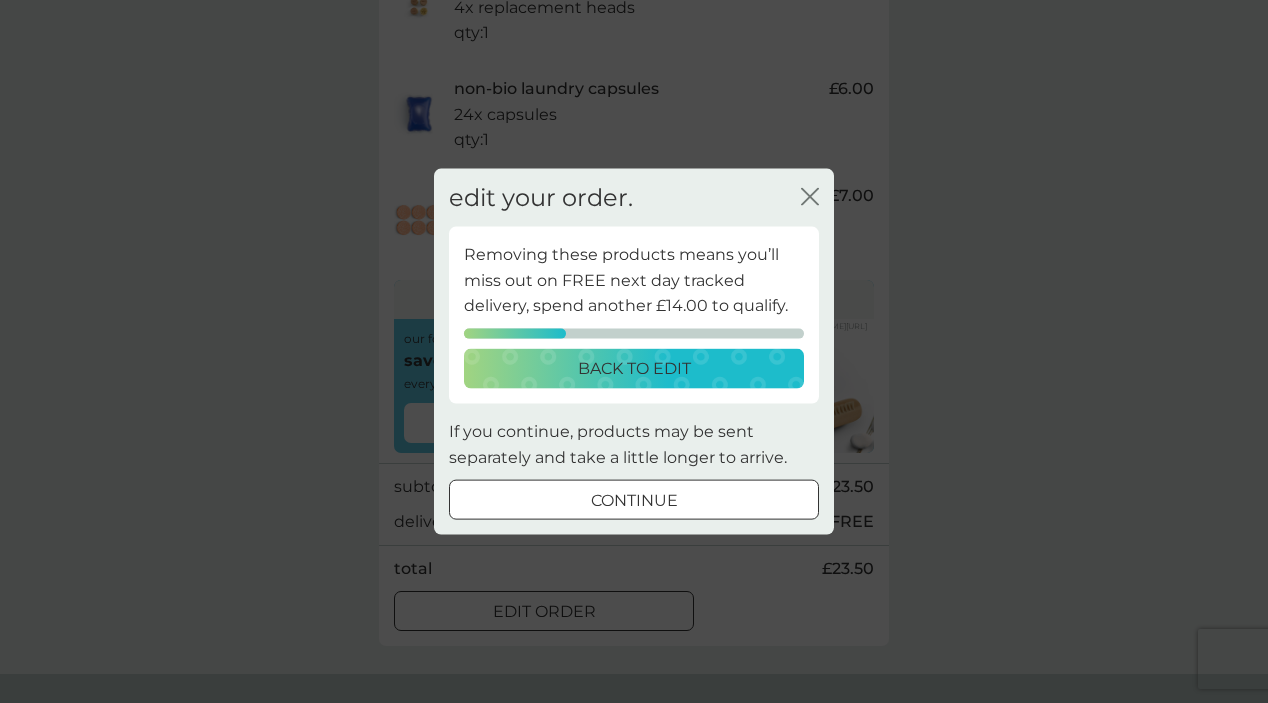 click on "continue" at bounding box center (634, 501) 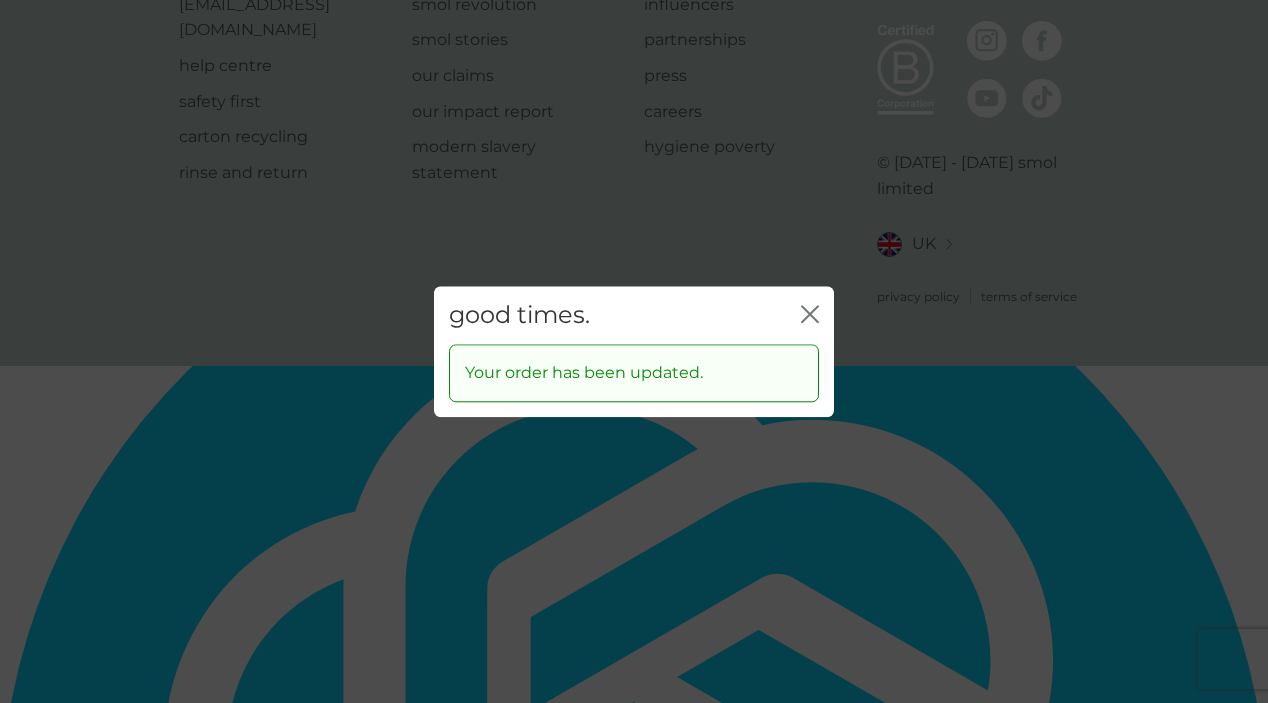 scroll, scrollTop: 0, scrollLeft: 0, axis: both 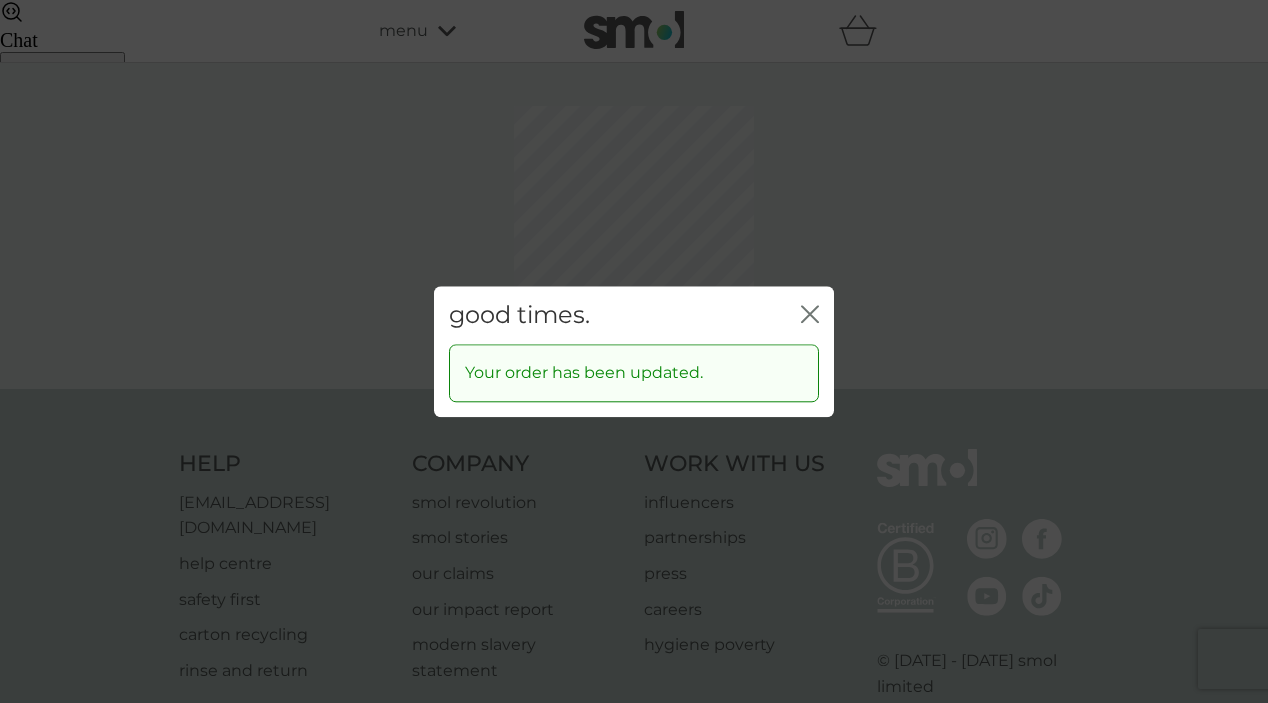 click on "good times. close" at bounding box center [634, 315] 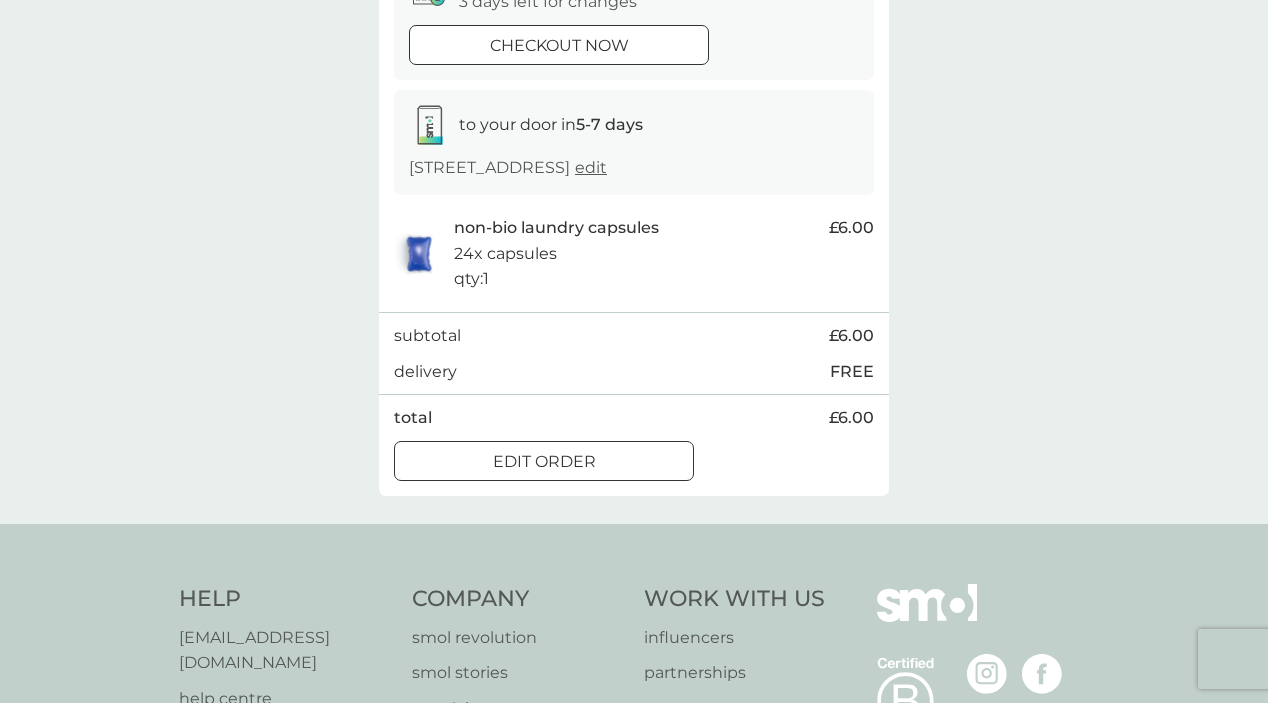 scroll, scrollTop: 0, scrollLeft: 0, axis: both 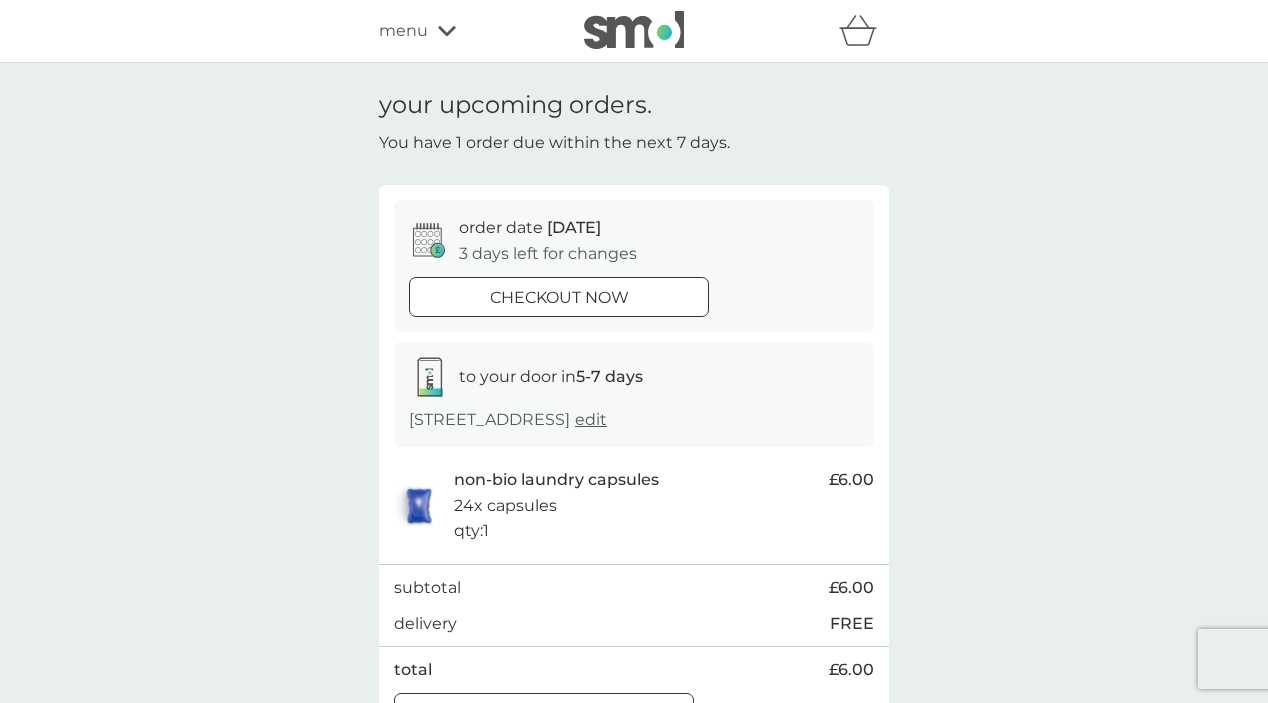 click on "menu" at bounding box center [403, 31] 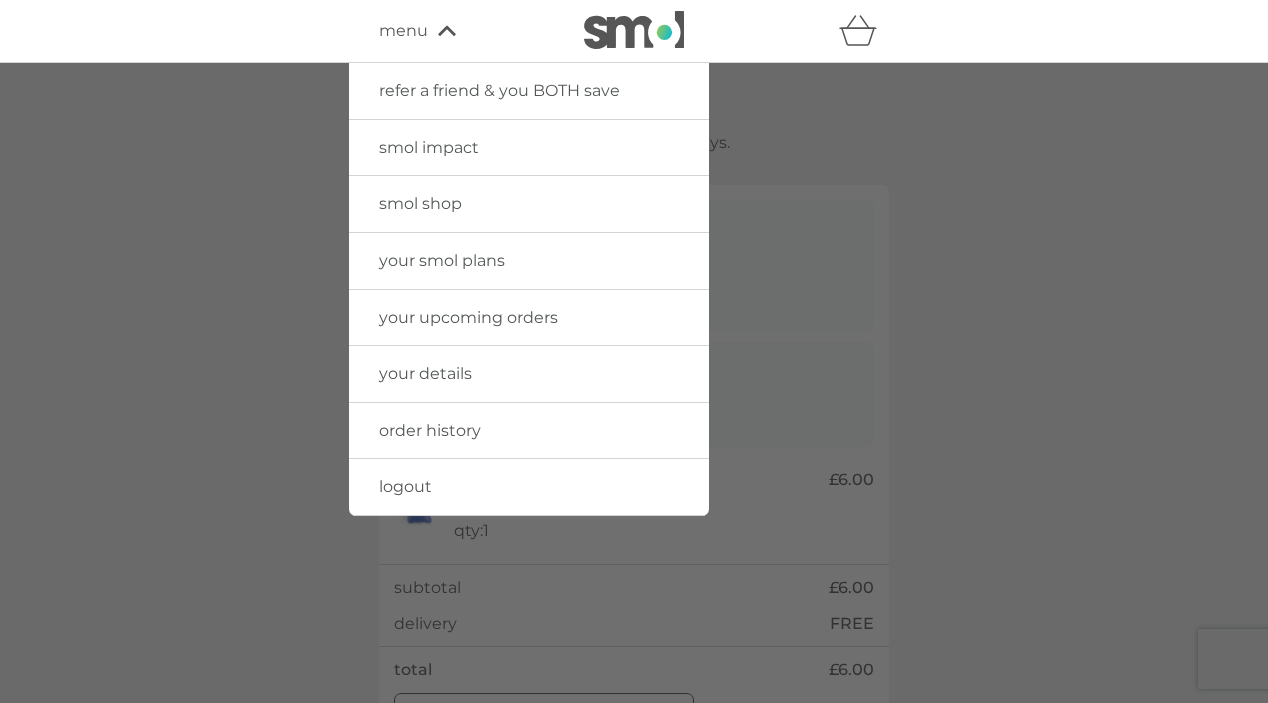 click on "your smol plans" at bounding box center [442, 260] 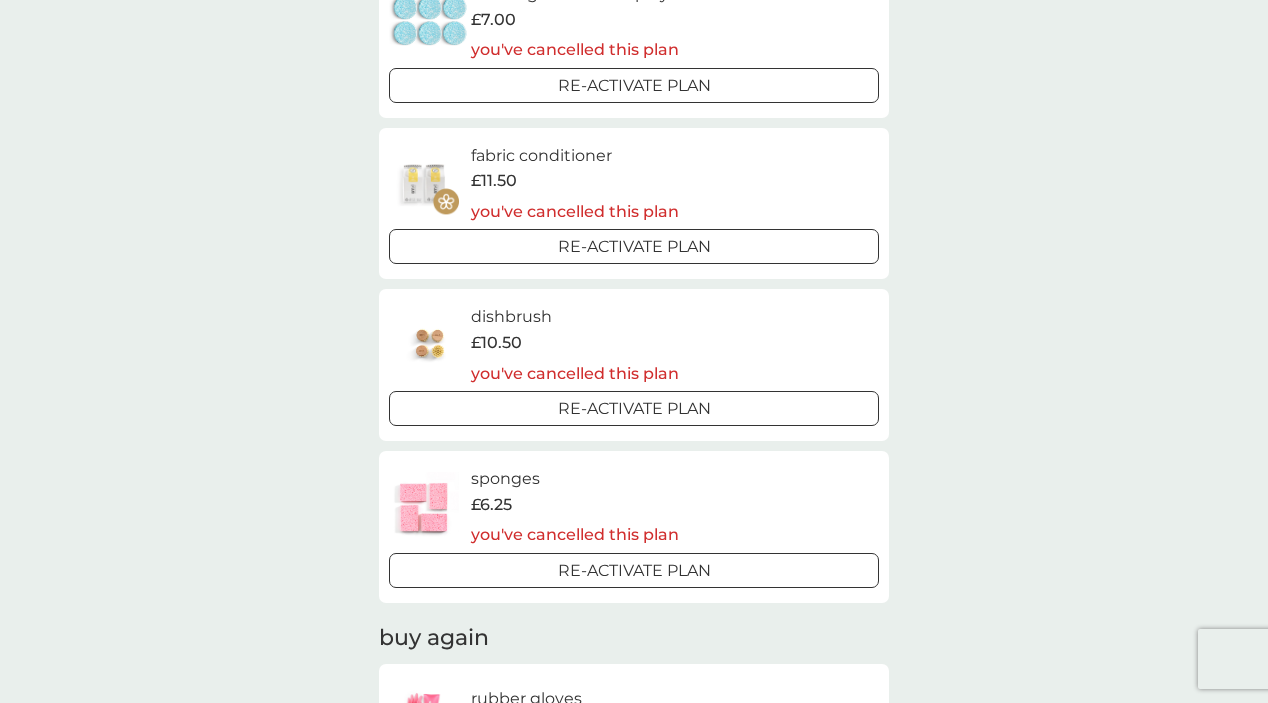 scroll, scrollTop: 1288, scrollLeft: 0, axis: vertical 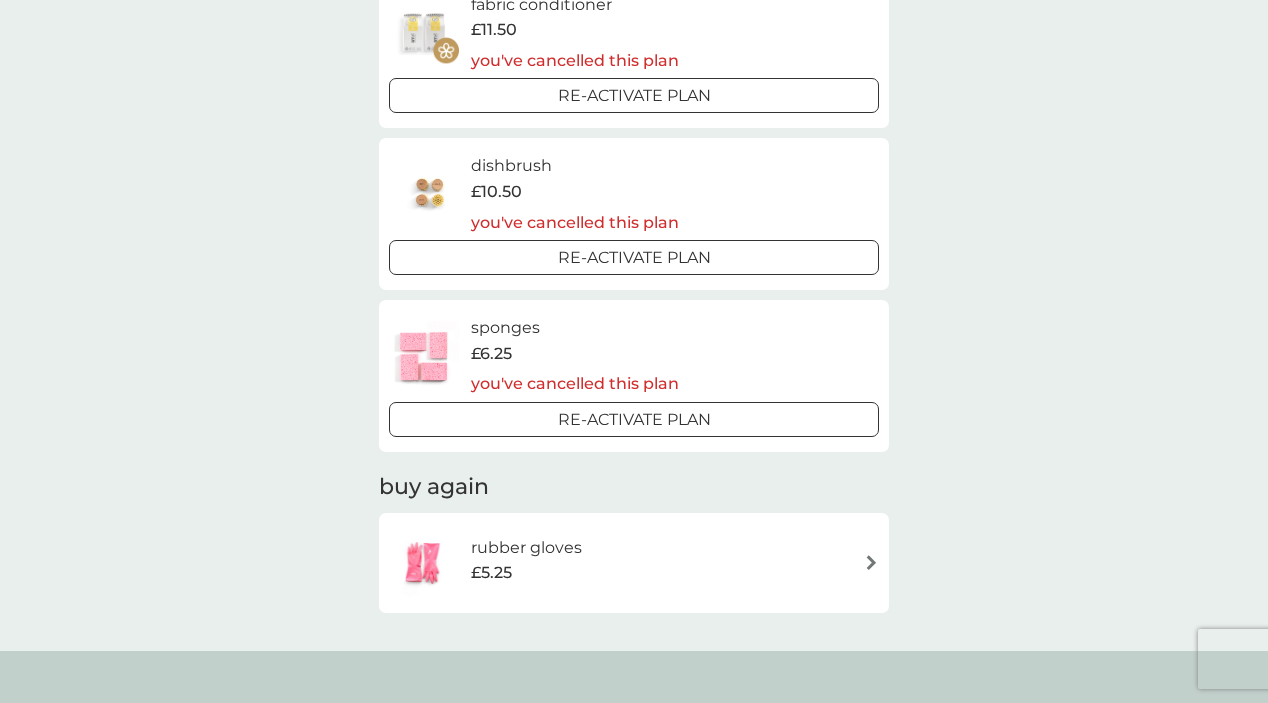 click on "rubber gloves £5.25" at bounding box center (634, 563) 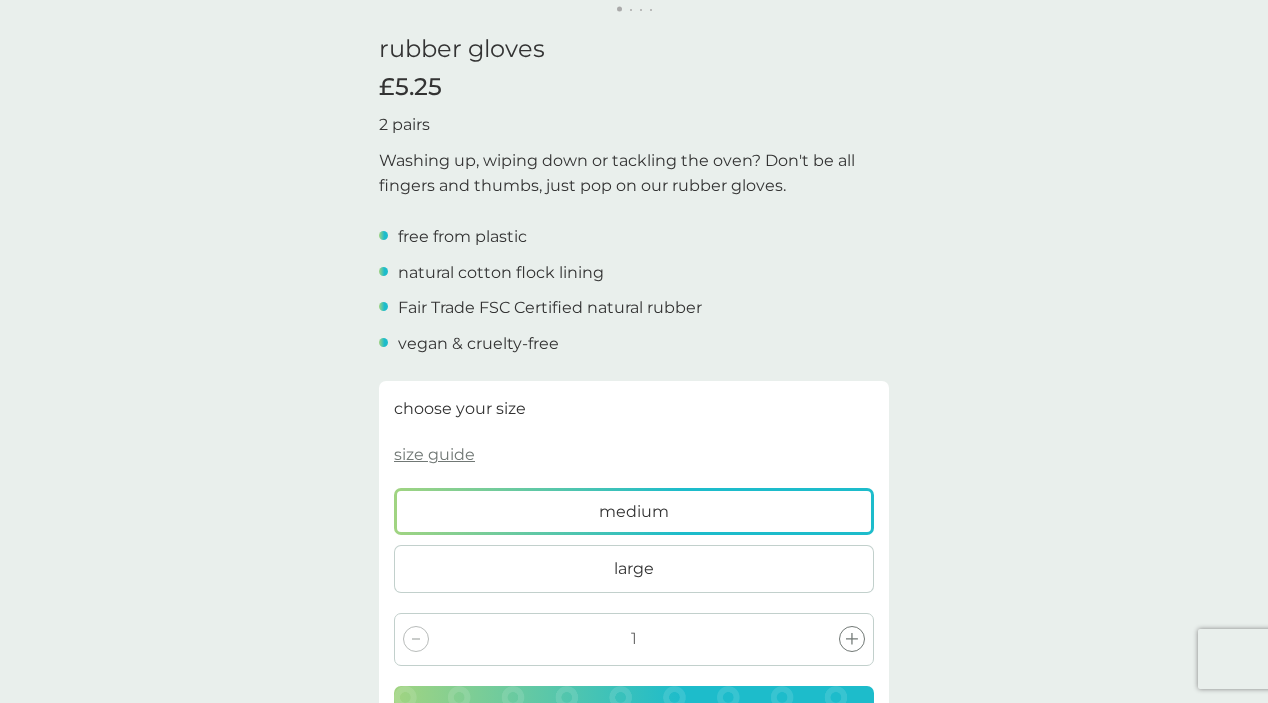 scroll, scrollTop: 692, scrollLeft: 0, axis: vertical 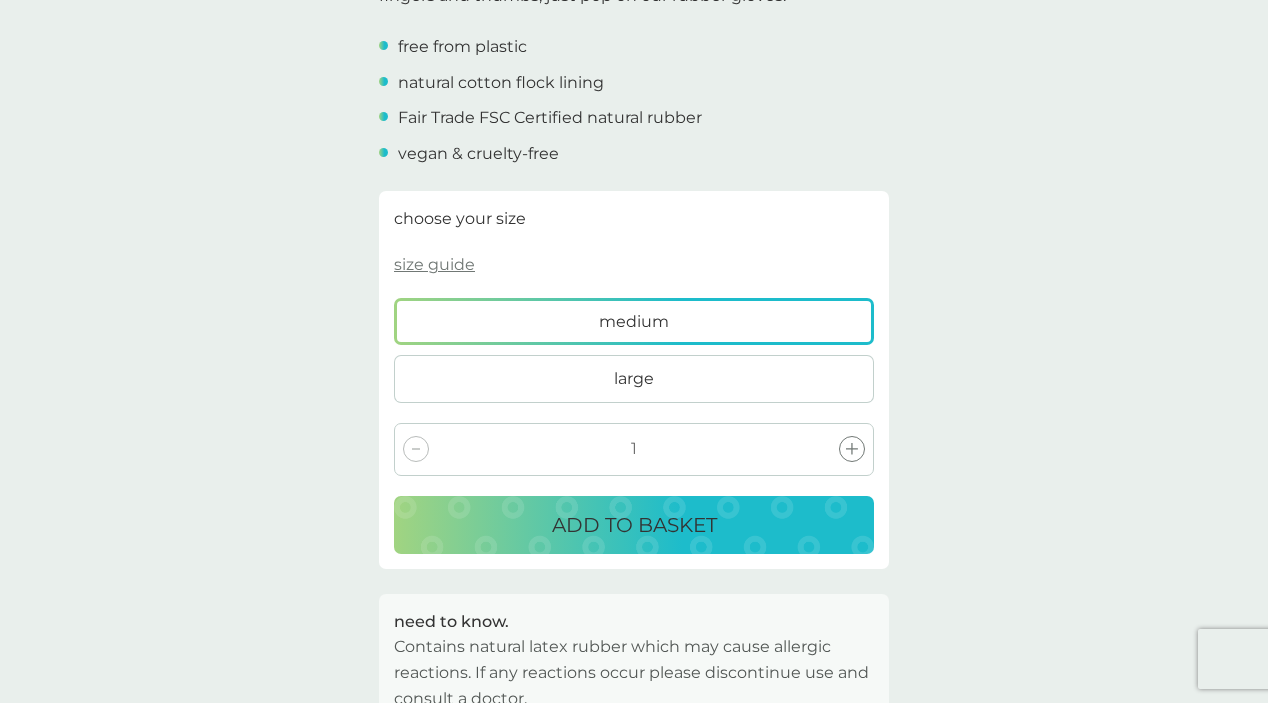 click on "large" at bounding box center (634, 379) 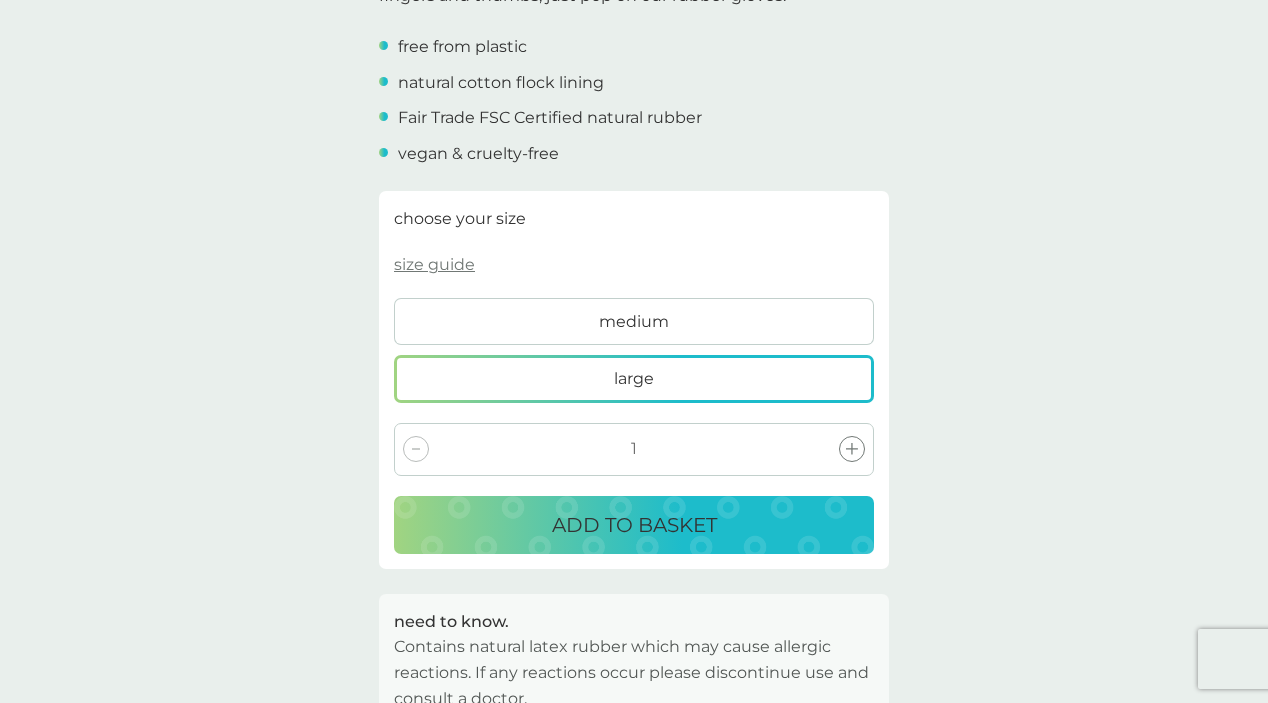 click on "ADD TO BASKET" at bounding box center (634, 525) 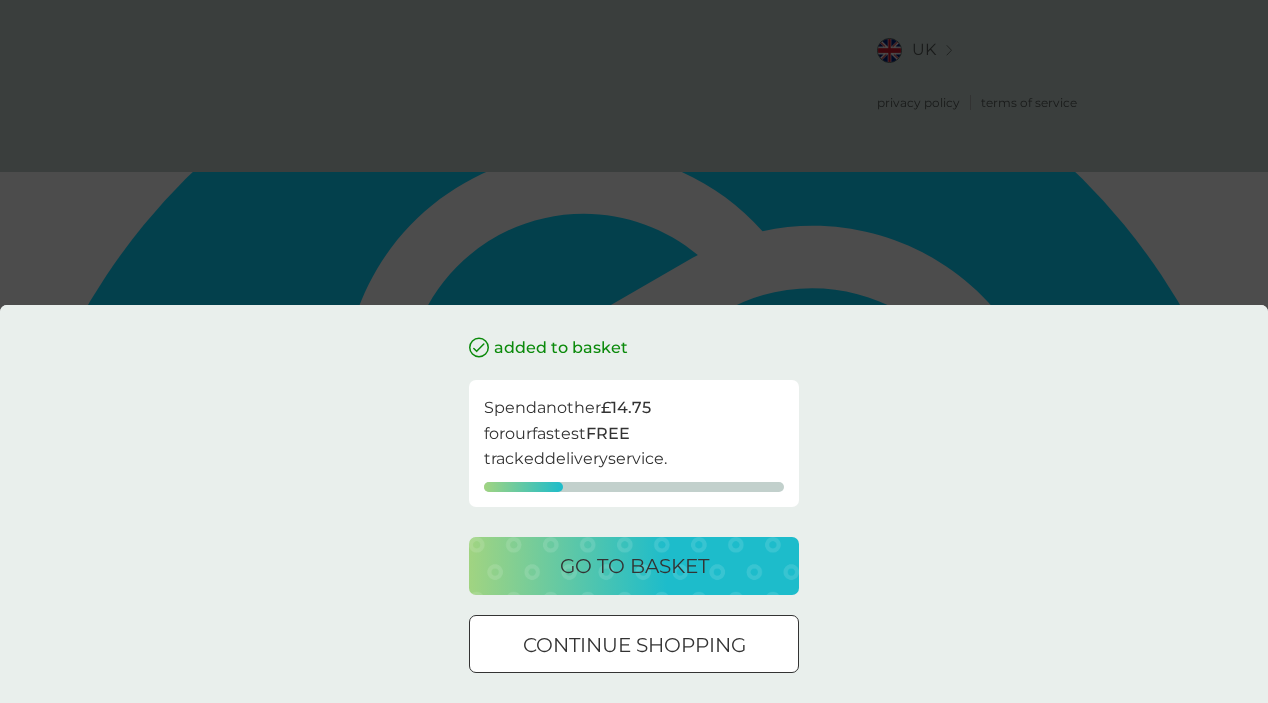 scroll, scrollTop: 0, scrollLeft: 0, axis: both 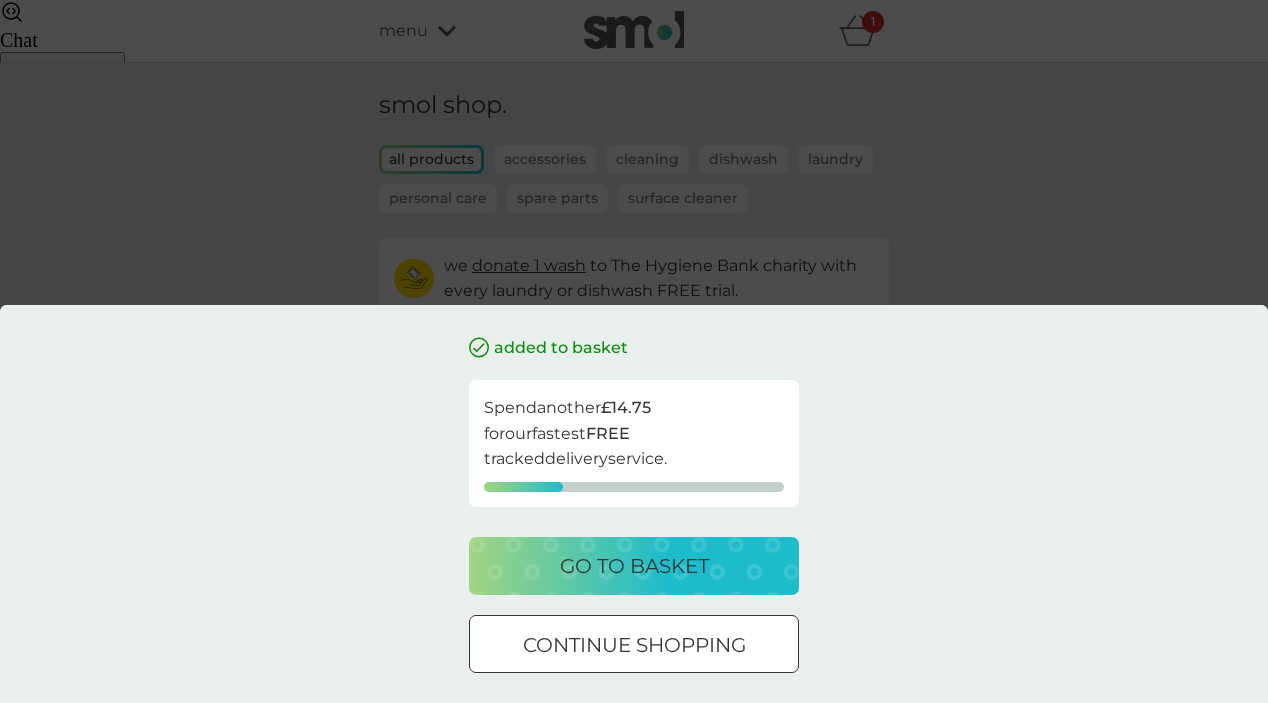 click on "go to basket" at bounding box center [634, 566] 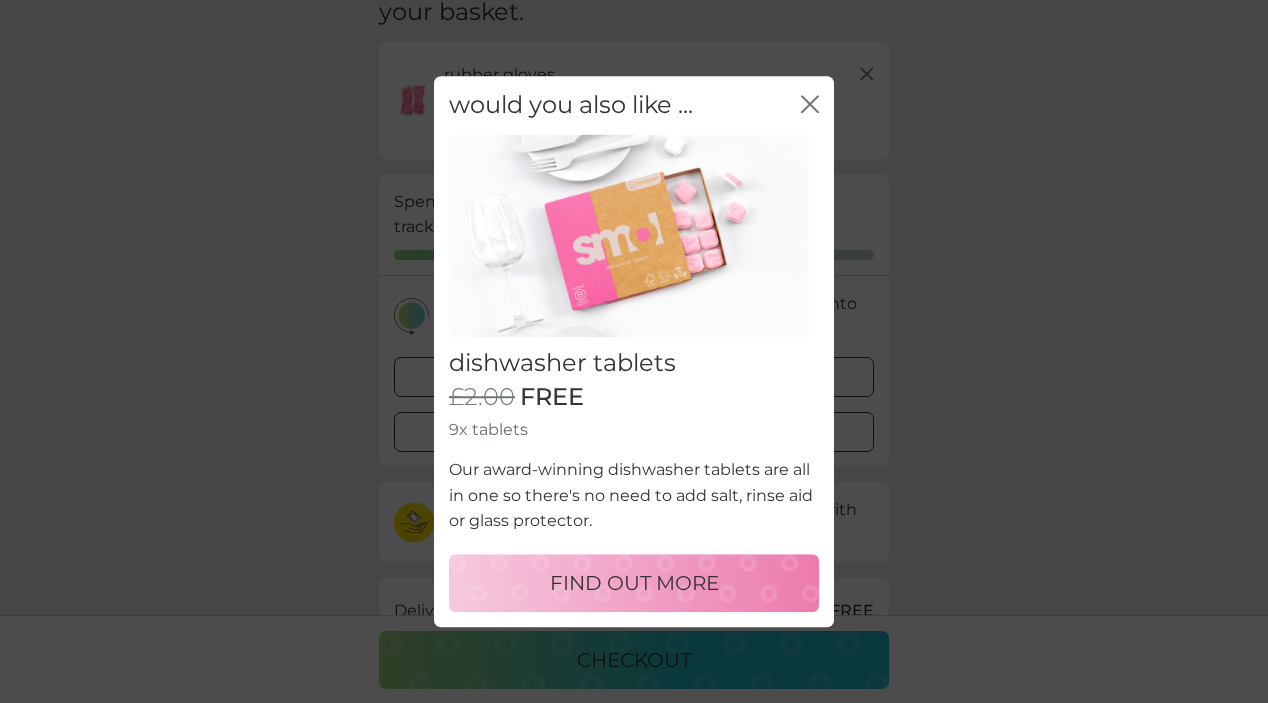 scroll, scrollTop: 96, scrollLeft: 0, axis: vertical 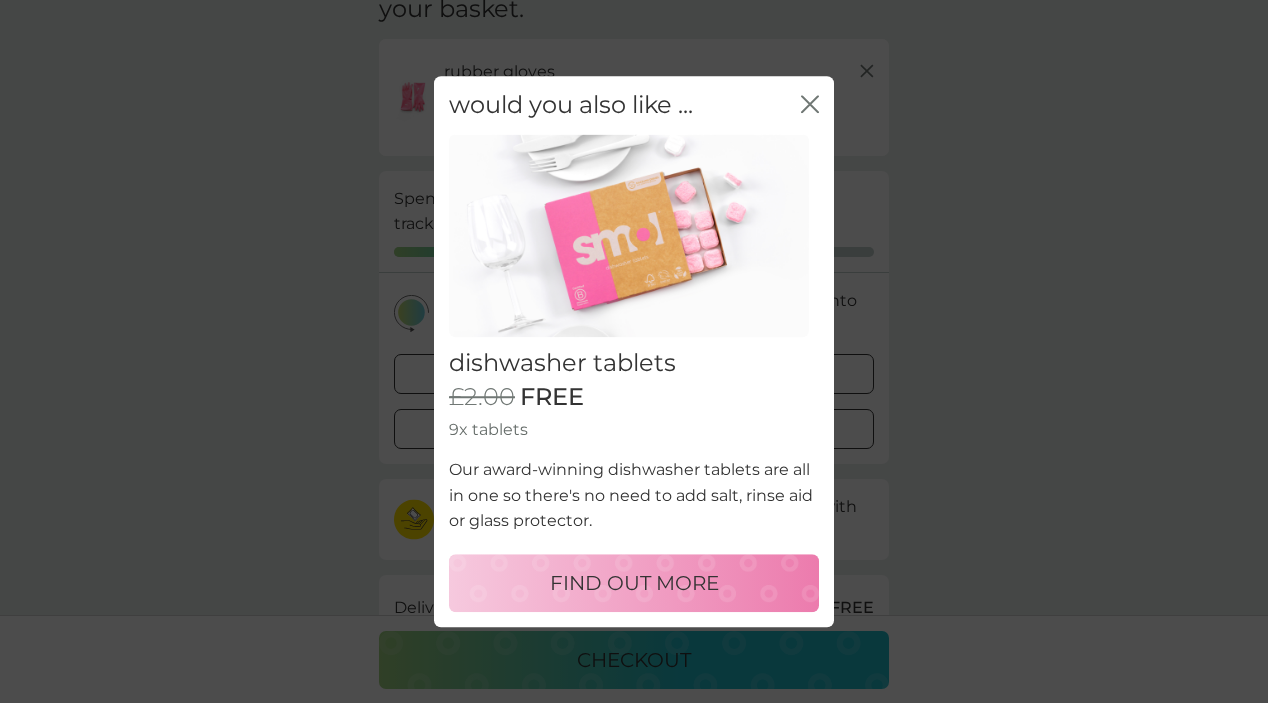 click 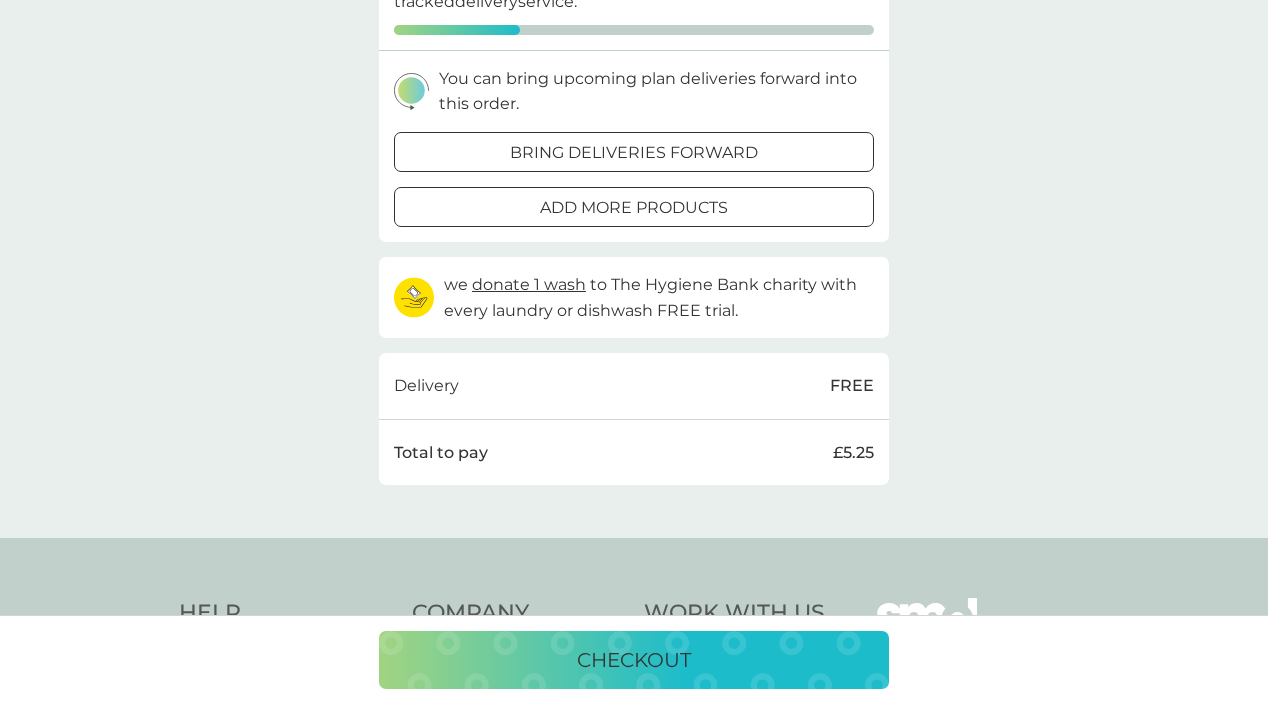 scroll, scrollTop: 242, scrollLeft: 0, axis: vertical 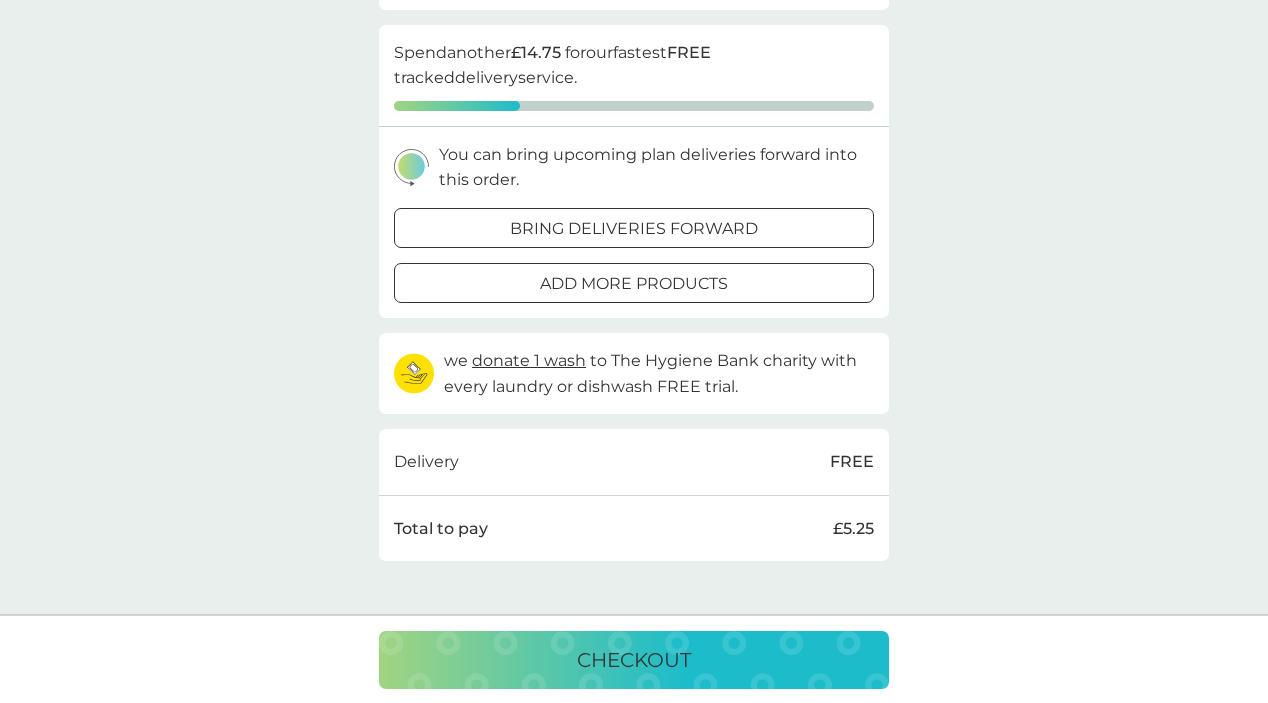 click on "bring deliveries forward" at bounding box center [634, 229] 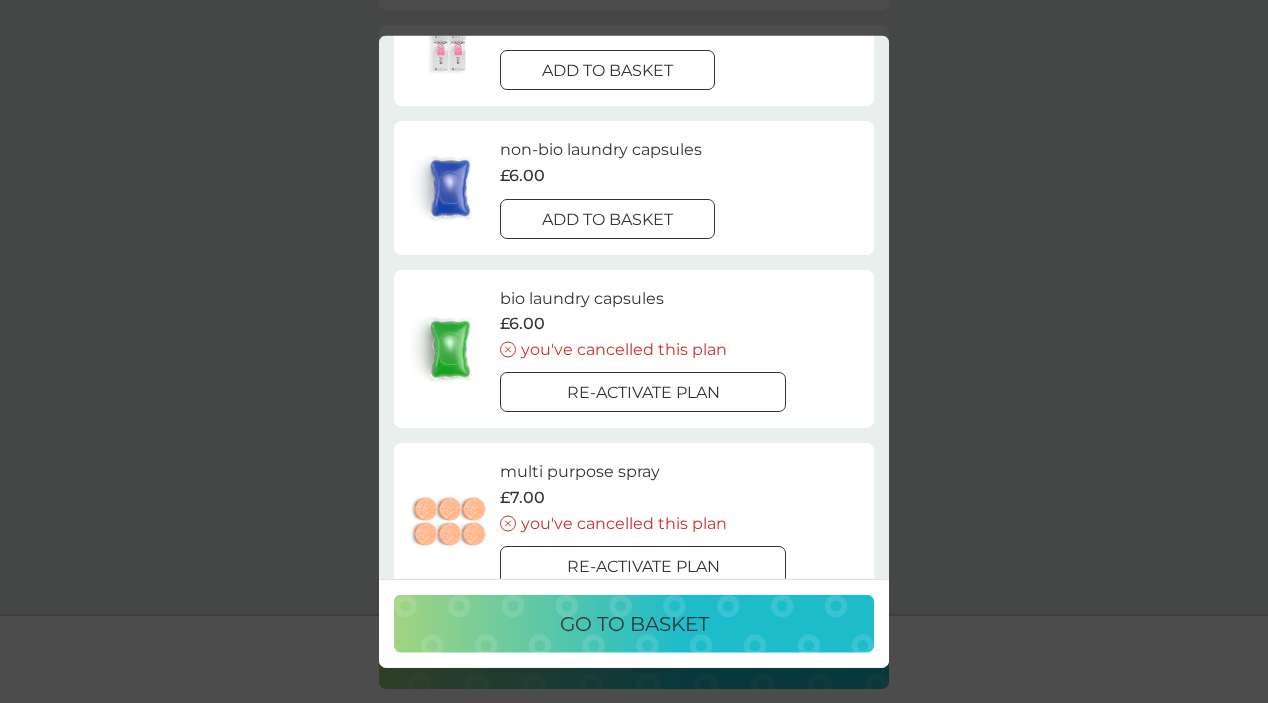 scroll, scrollTop: 146, scrollLeft: 0, axis: vertical 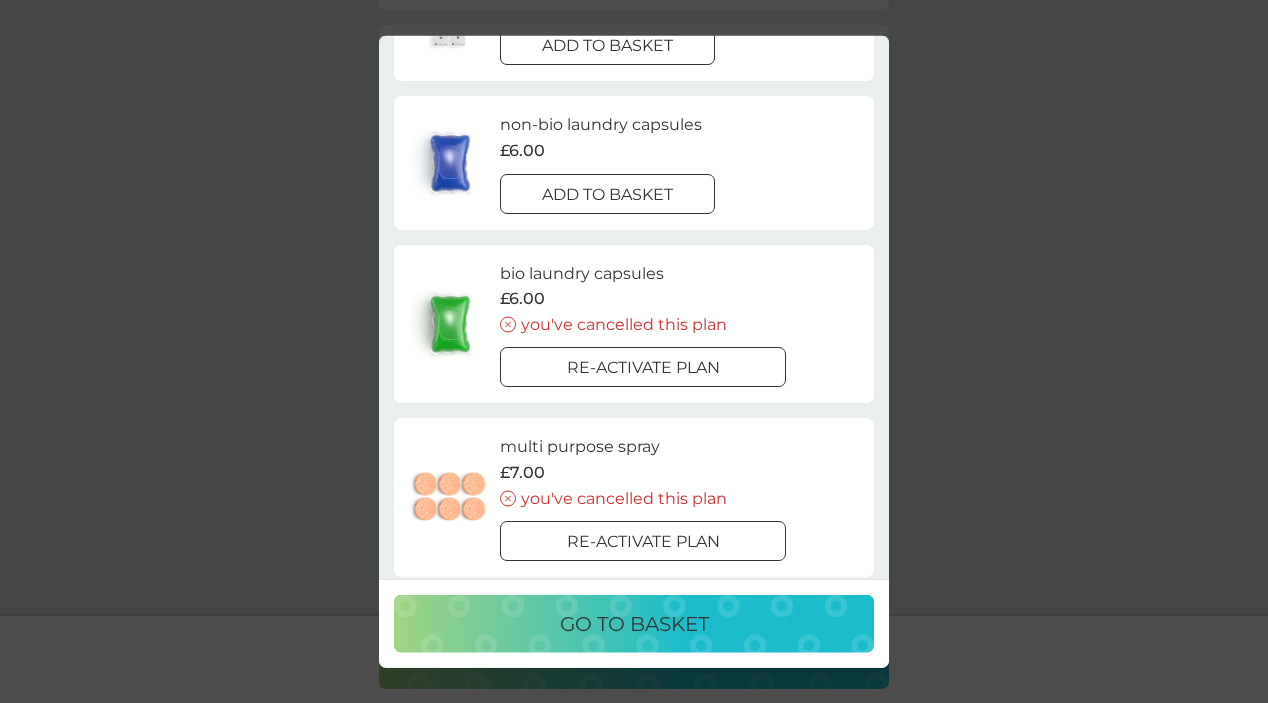 click on "add to basket" at bounding box center (607, 194) 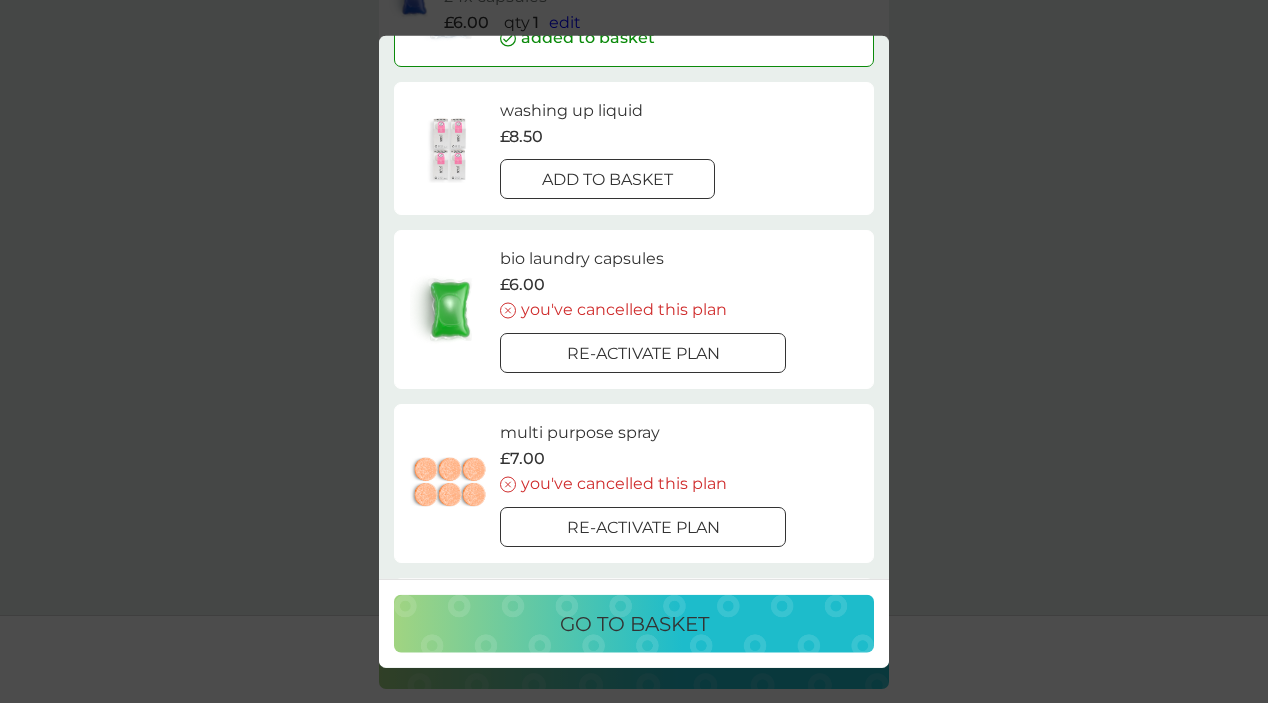 scroll, scrollTop: 450, scrollLeft: 0, axis: vertical 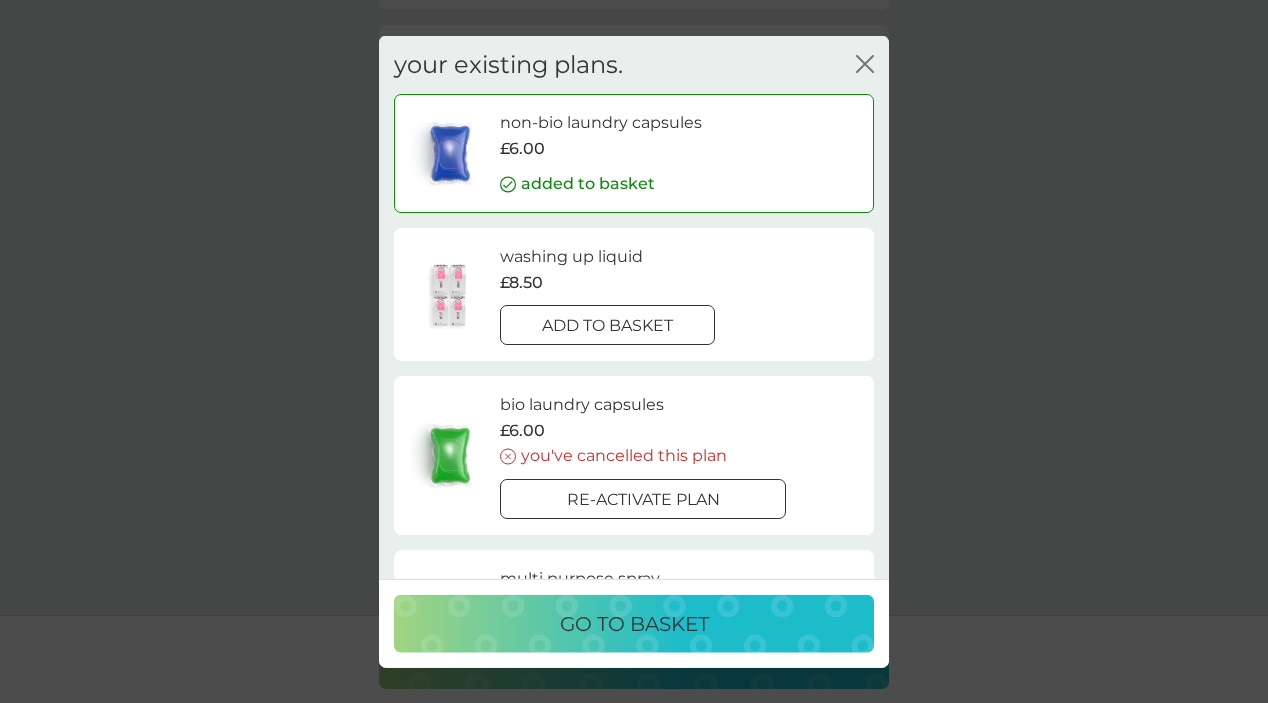 click on "go to basket" at bounding box center [634, 624] 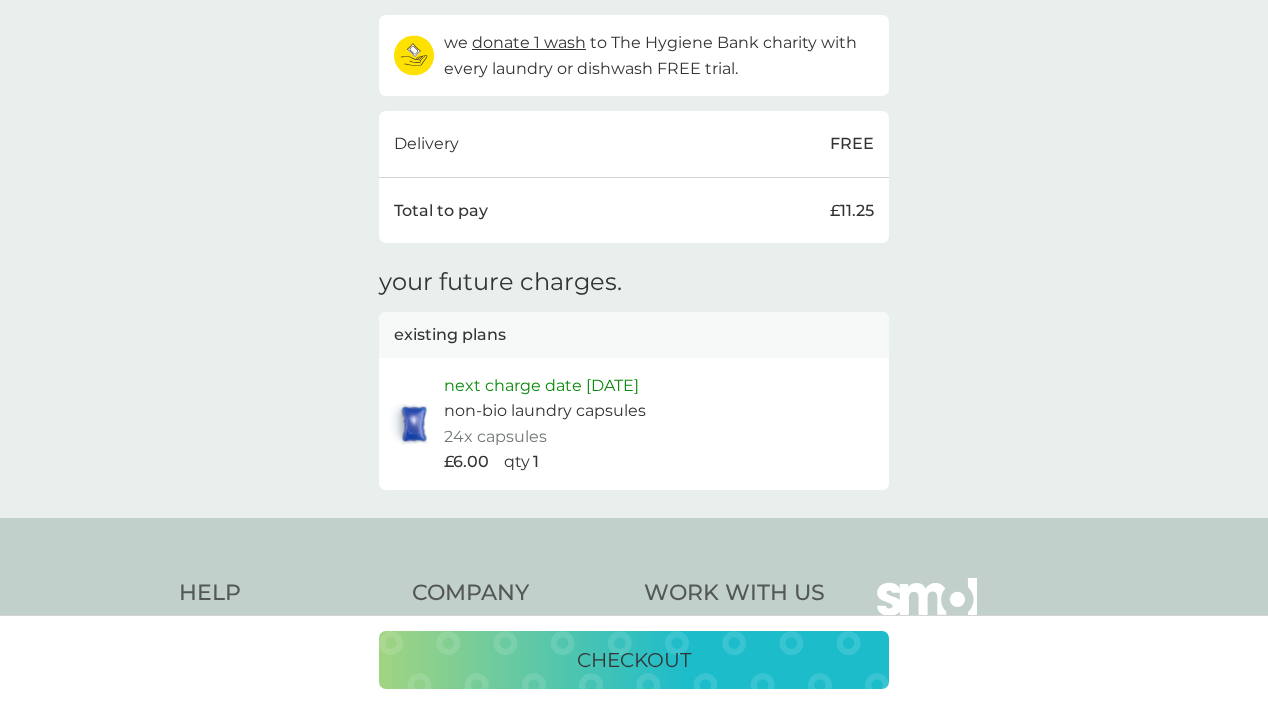 scroll, scrollTop: 801, scrollLeft: 0, axis: vertical 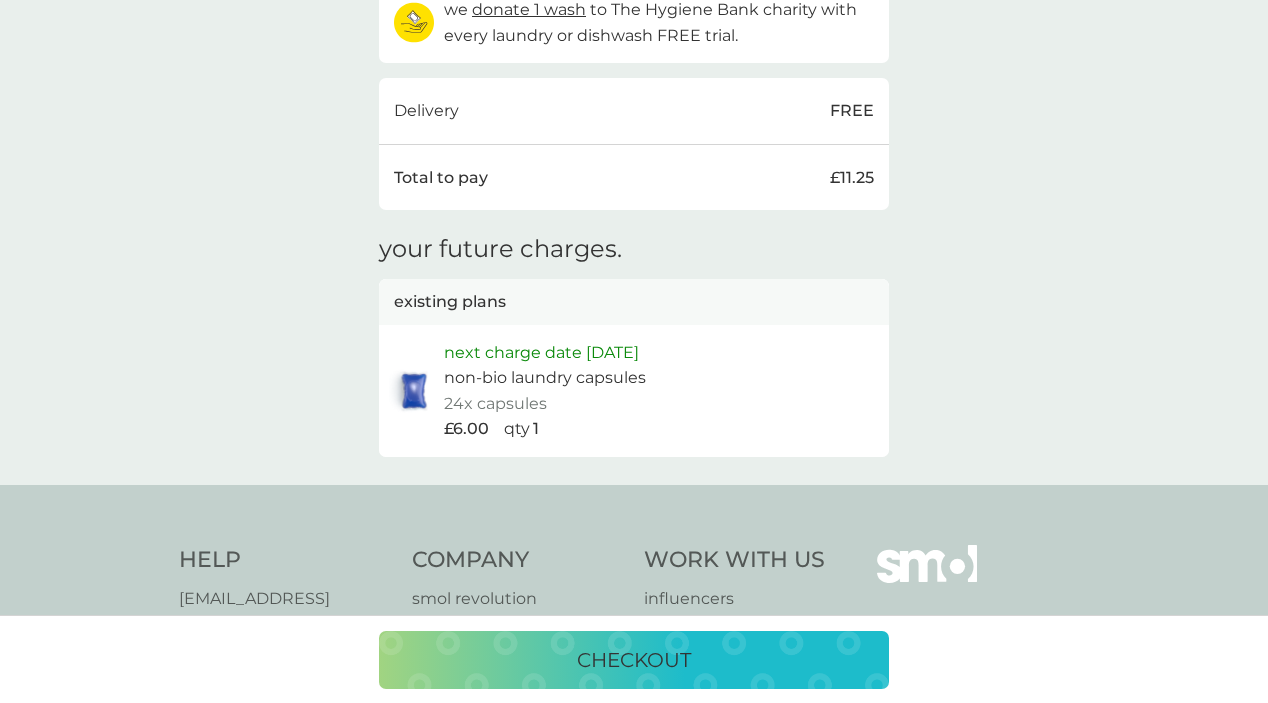click on "checkout" at bounding box center [634, 660] 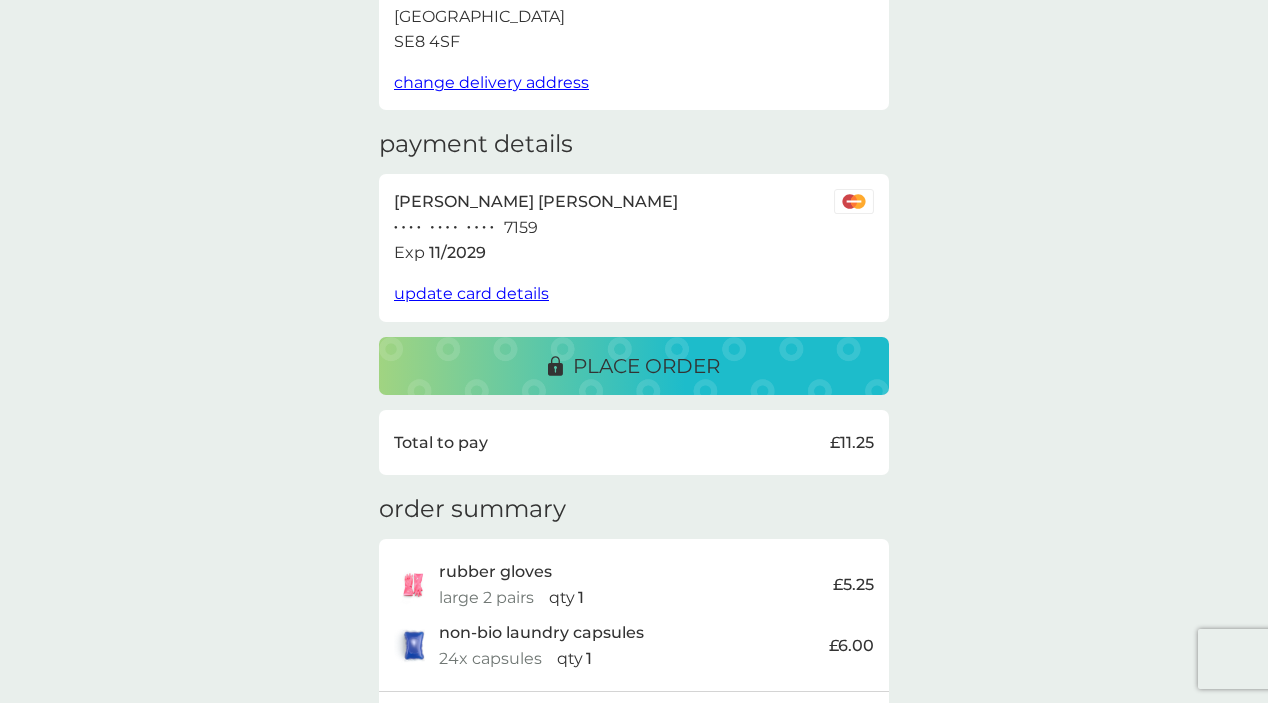 scroll, scrollTop: 278, scrollLeft: 0, axis: vertical 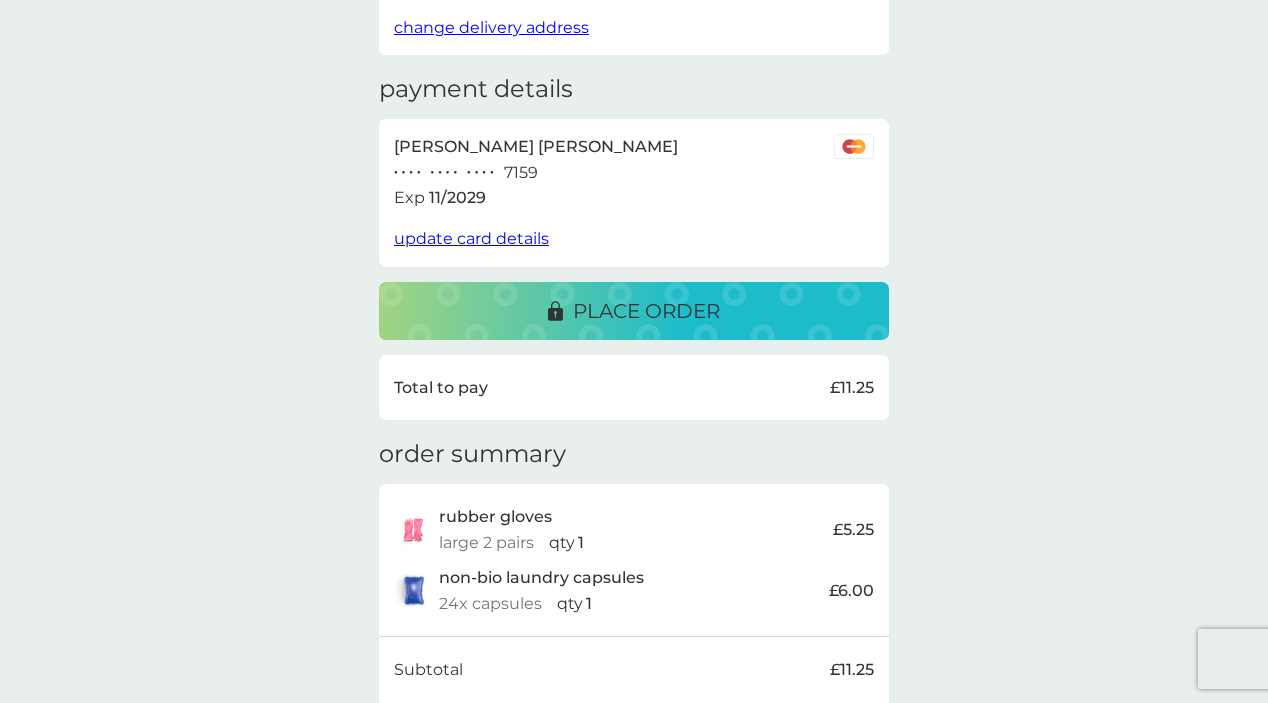 click on "update card details" at bounding box center (471, 238) 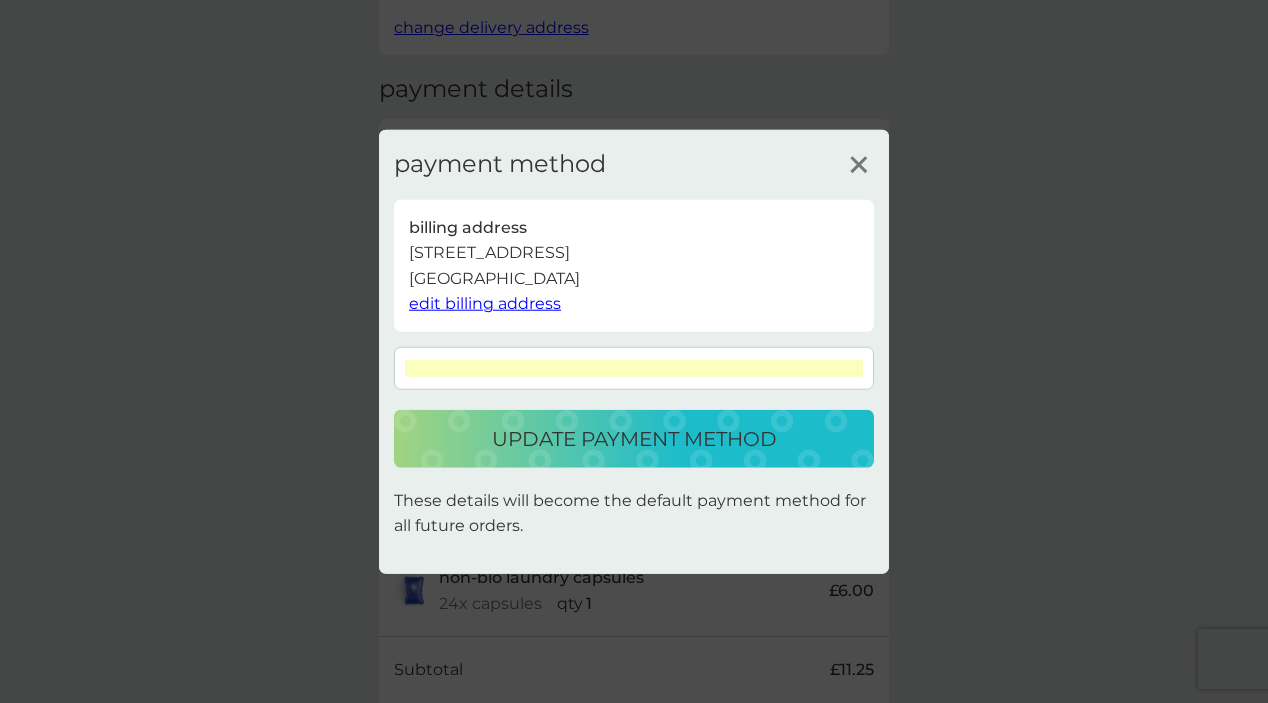 click on "update payment method" at bounding box center [634, 439] 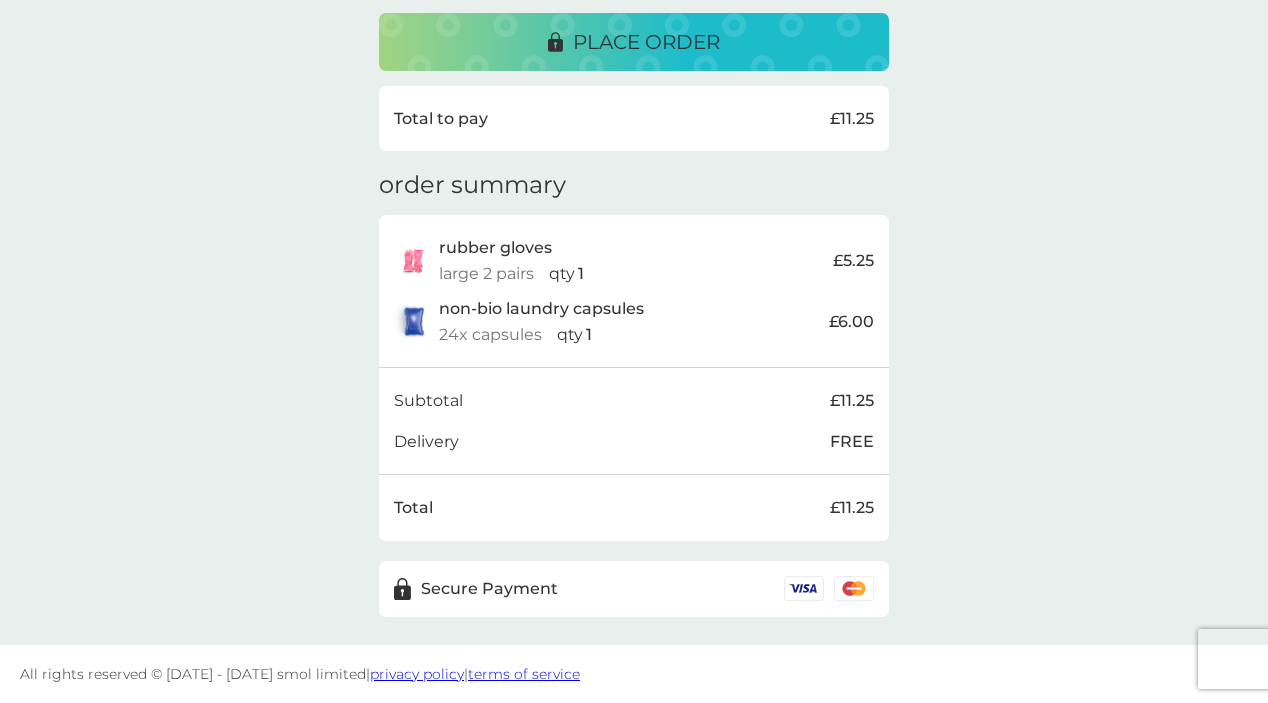 scroll, scrollTop: 0, scrollLeft: 0, axis: both 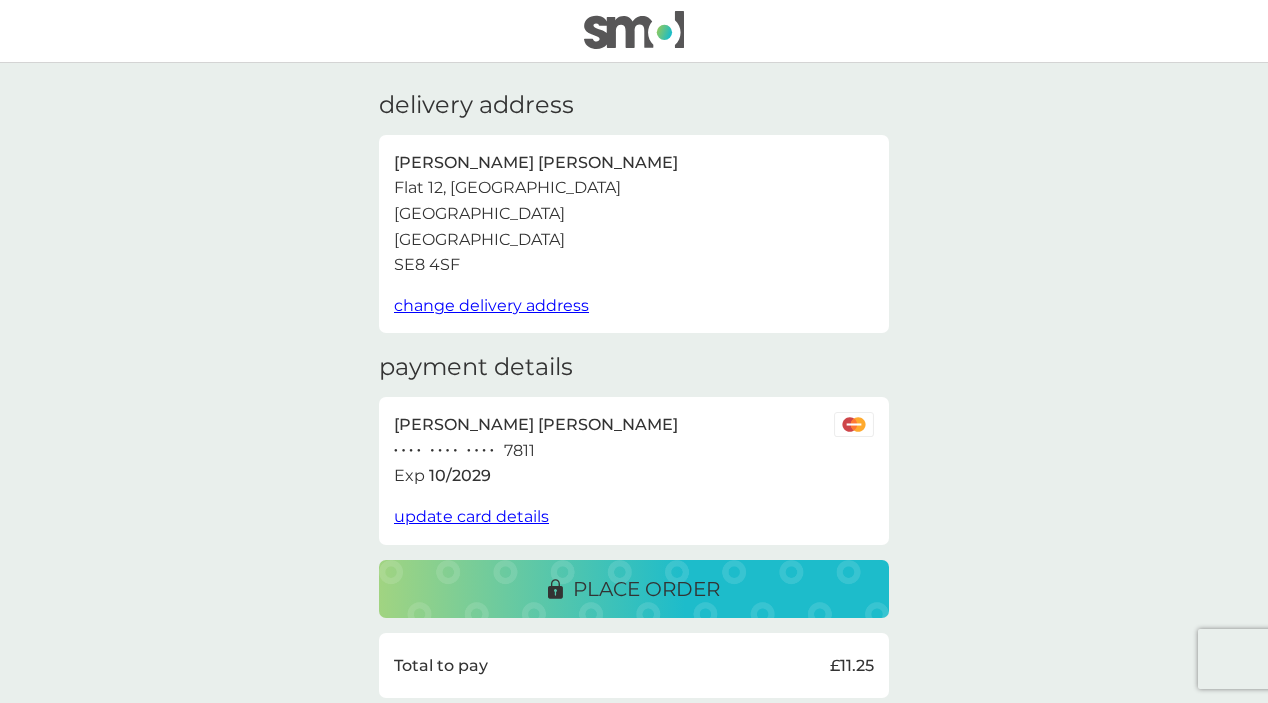 click on "place order" at bounding box center [634, 589] 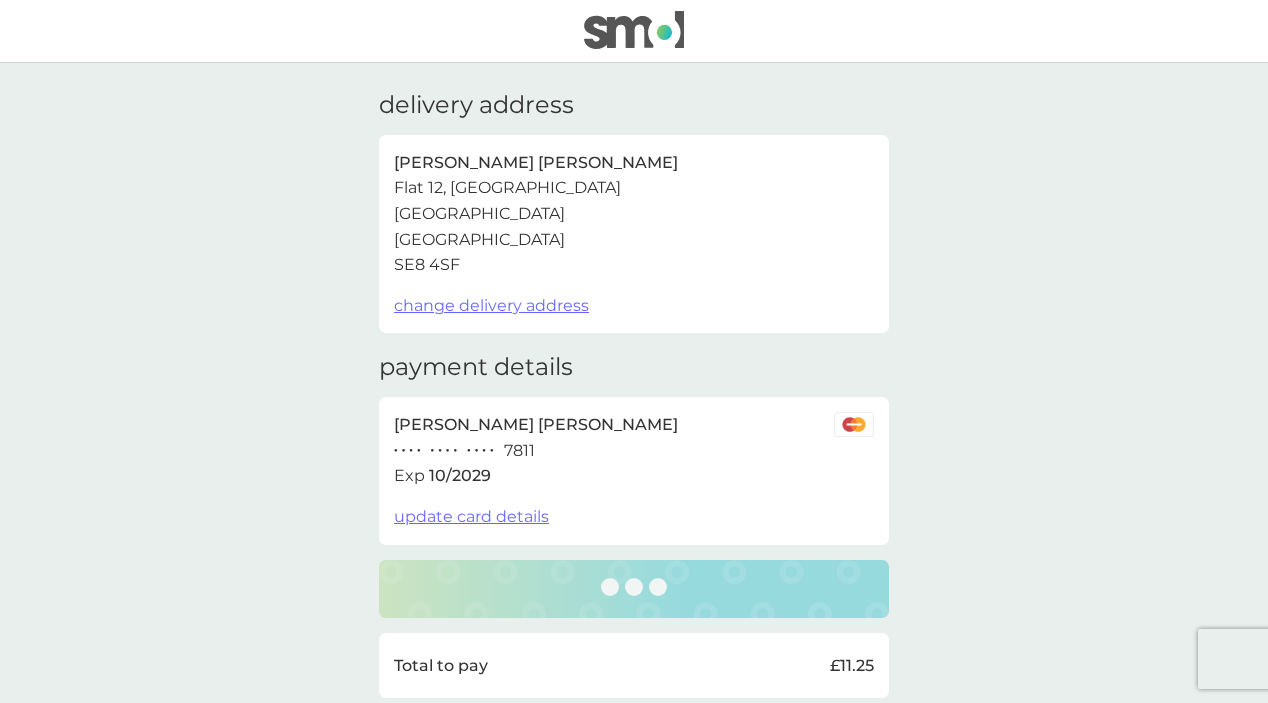 scroll, scrollTop: 547, scrollLeft: 0, axis: vertical 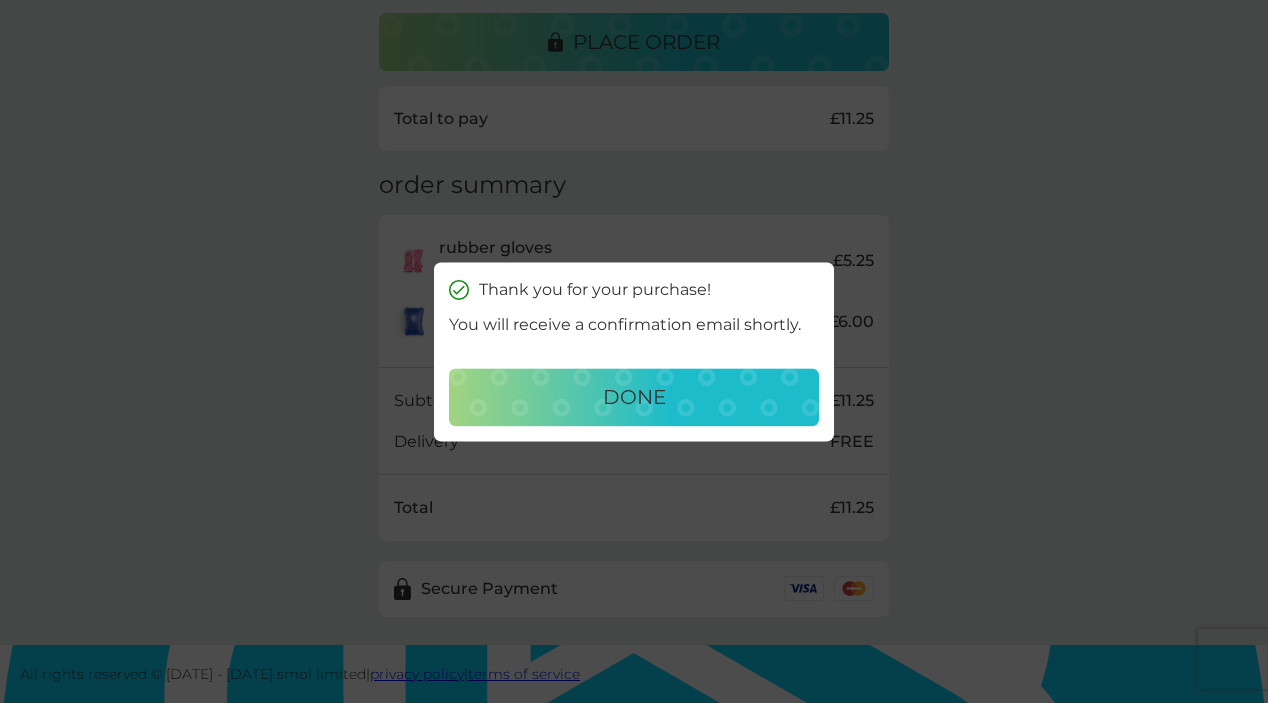 click on "done" at bounding box center [634, 397] 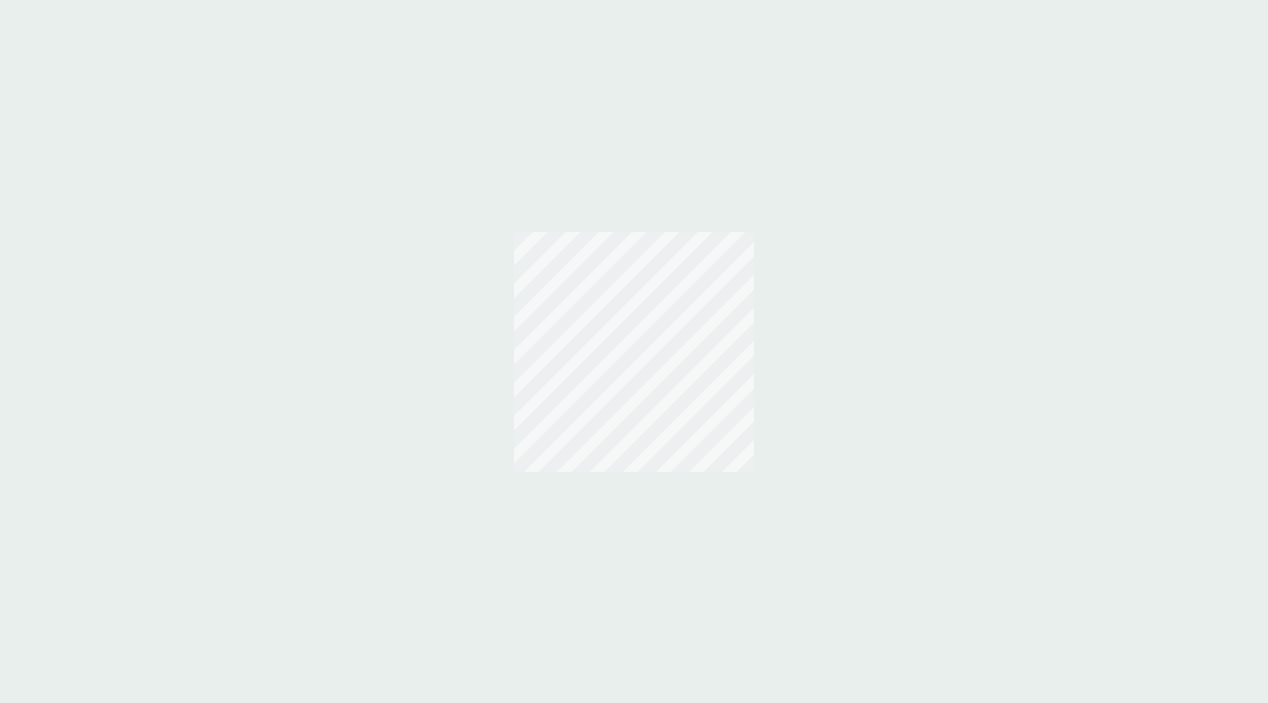 scroll, scrollTop: 0, scrollLeft: 0, axis: both 